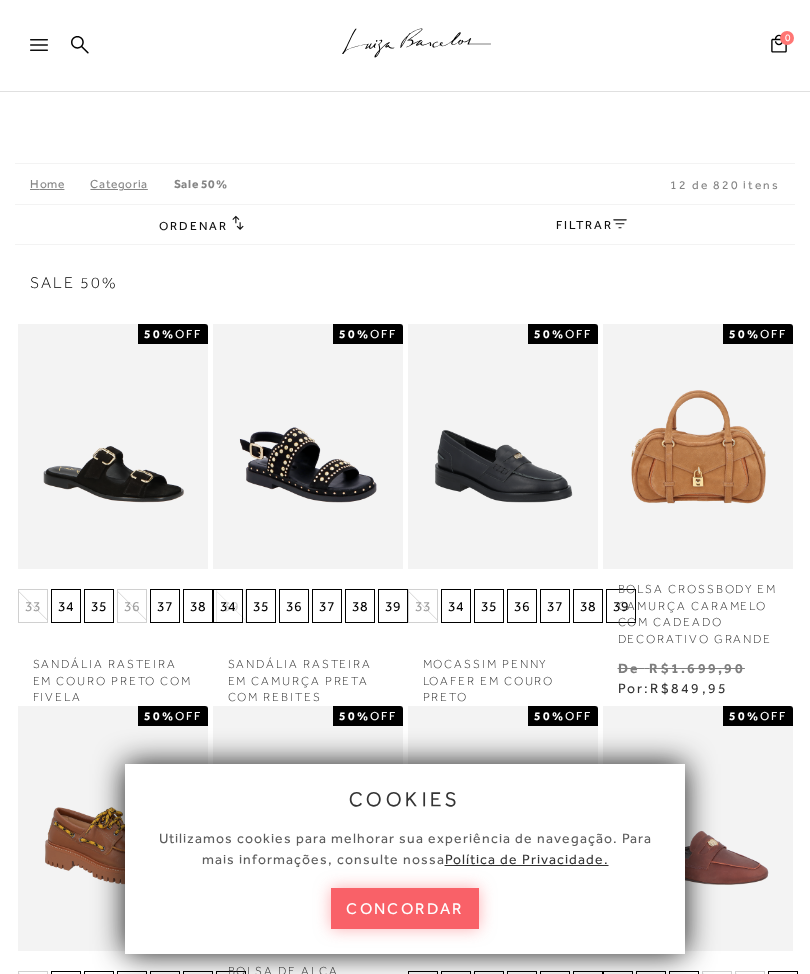 scroll, scrollTop: 0, scrollLeft: 0, axis: both 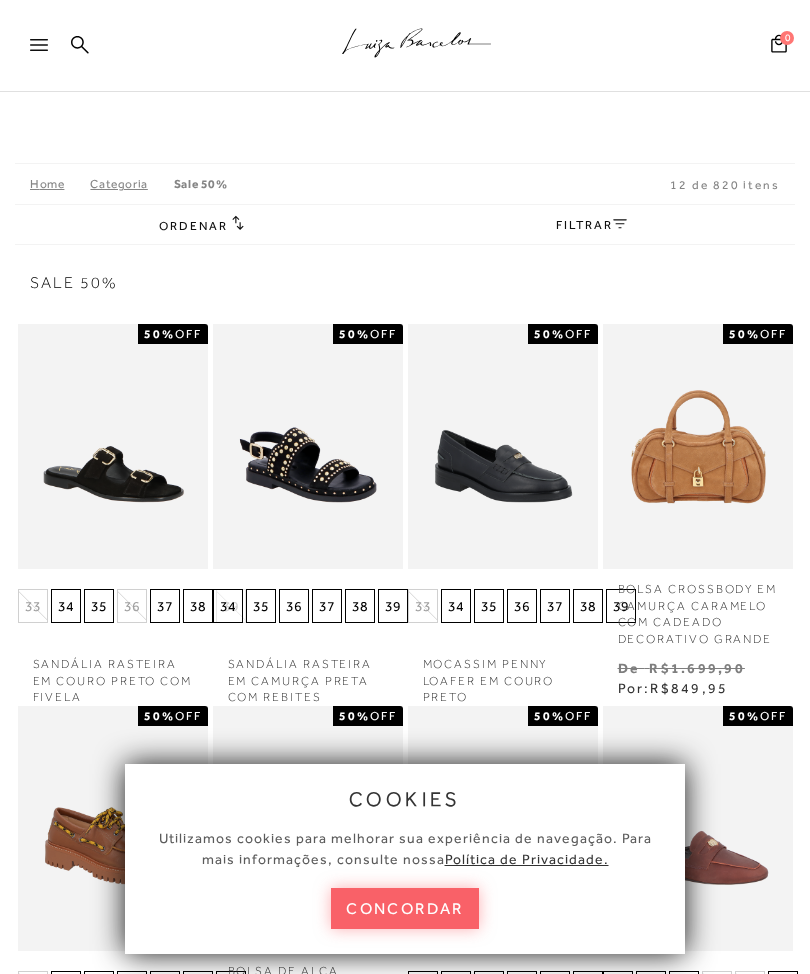 click on "FILTRAR" at bounding box center [591, 225] 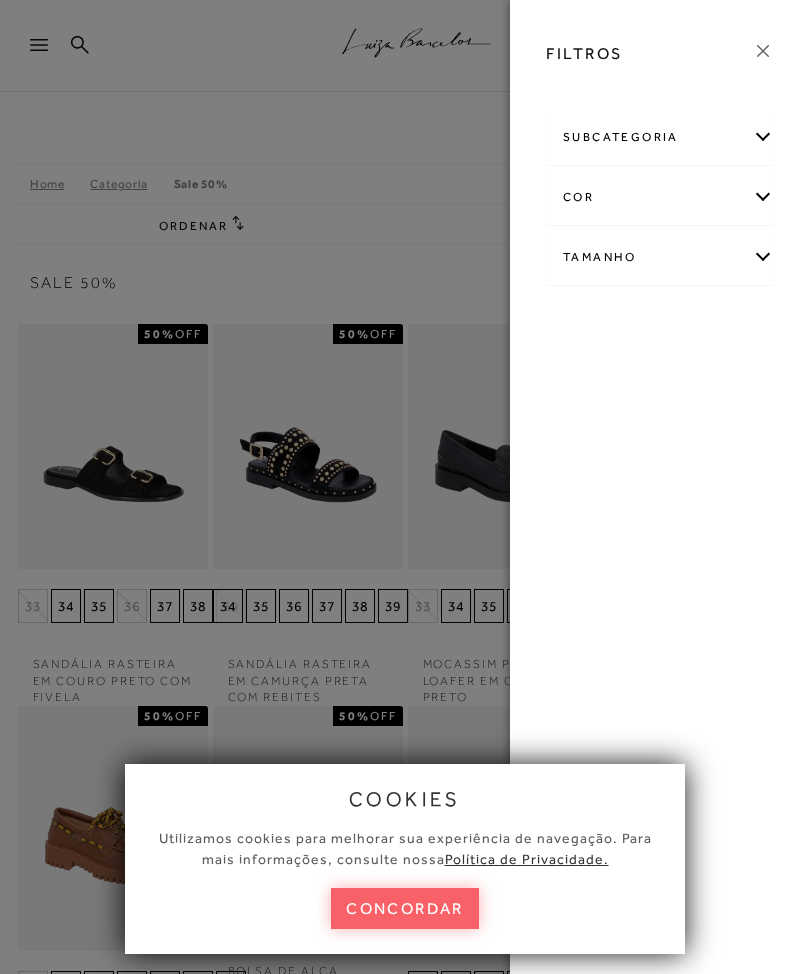click on "Tamanho" at bounding box center [660, 257] 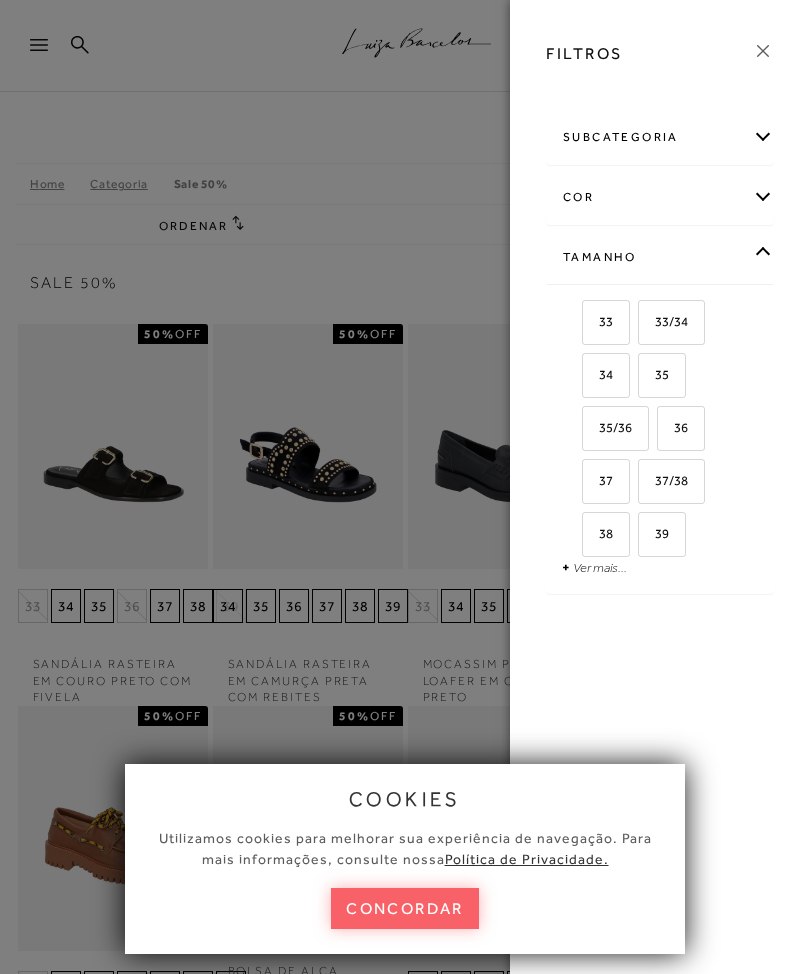 click on "37" at bounding box center (598, 480) 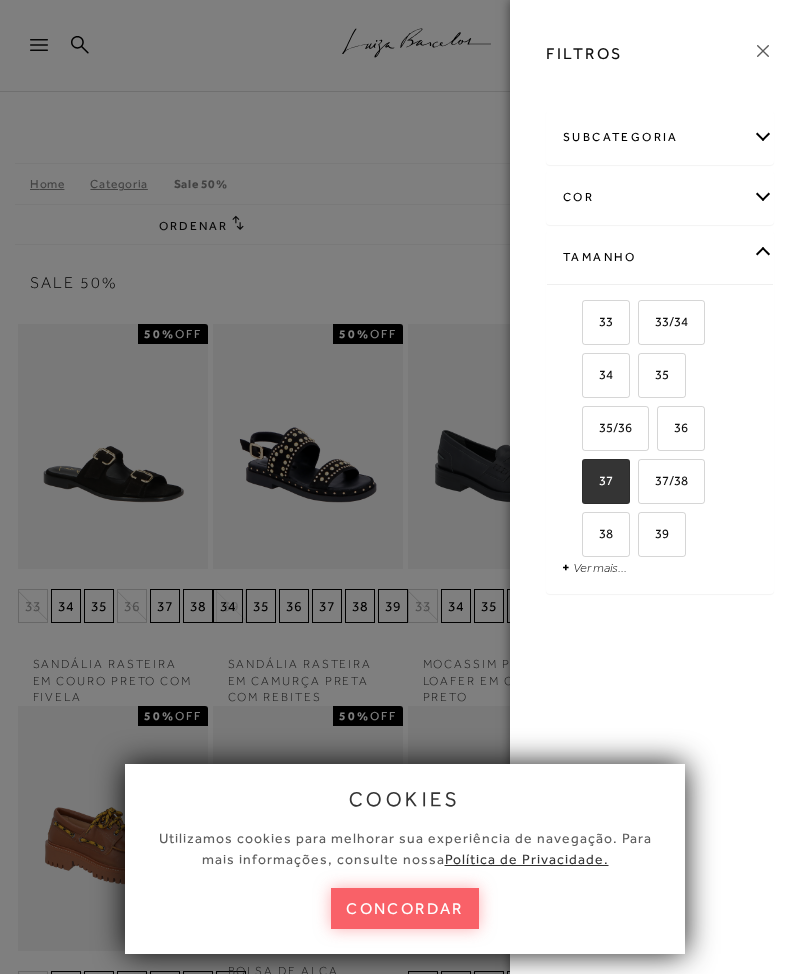 checkbox on "true" 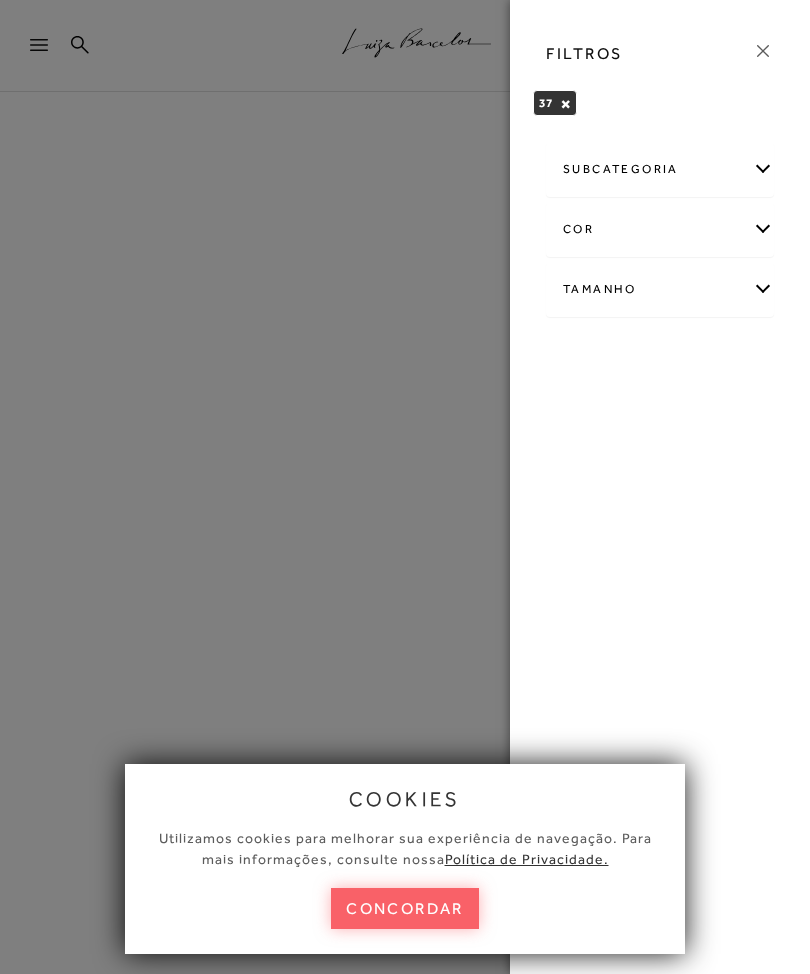 click on "concordar" at bounding box center [405, 908] 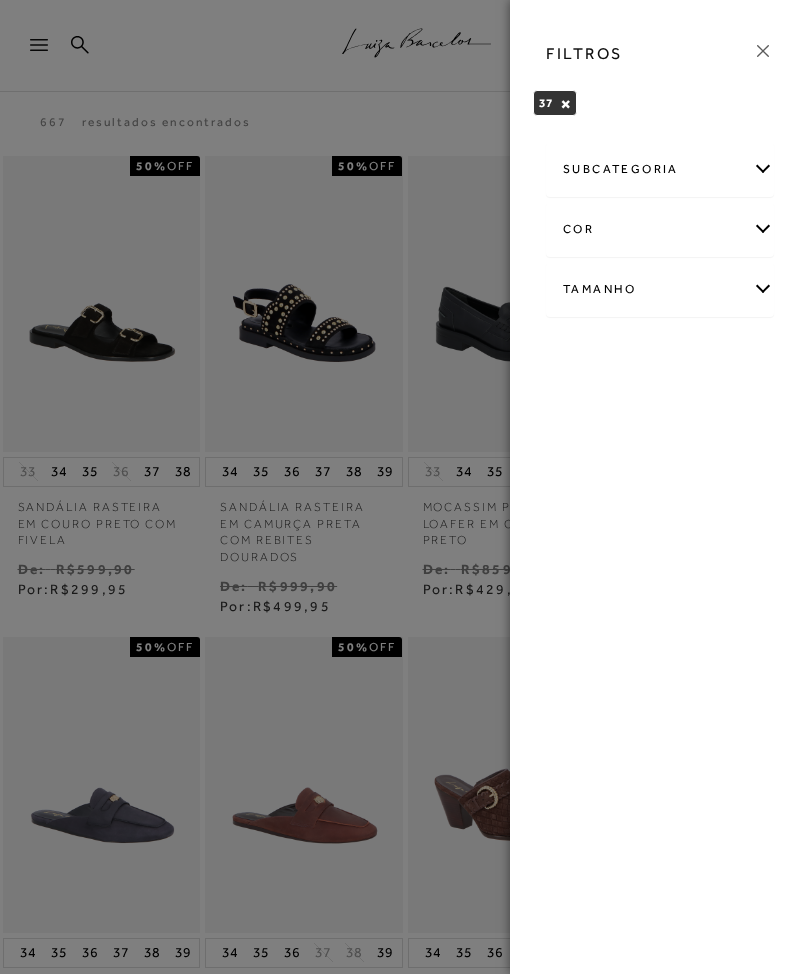 click 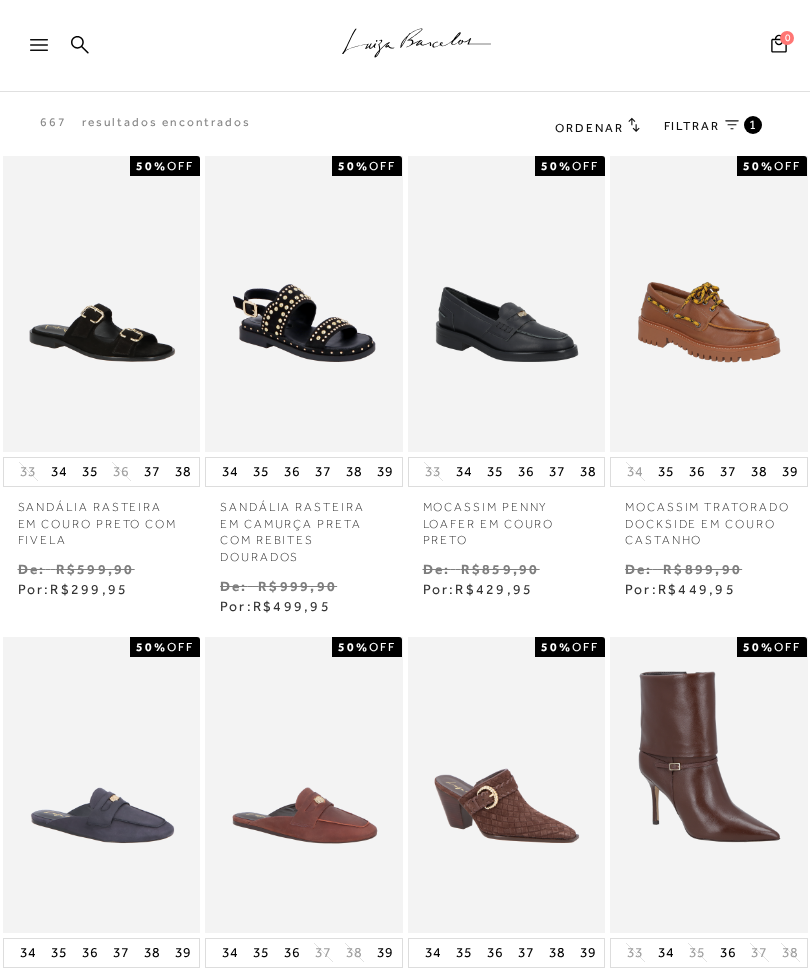 click at bounding box center (102, 304) 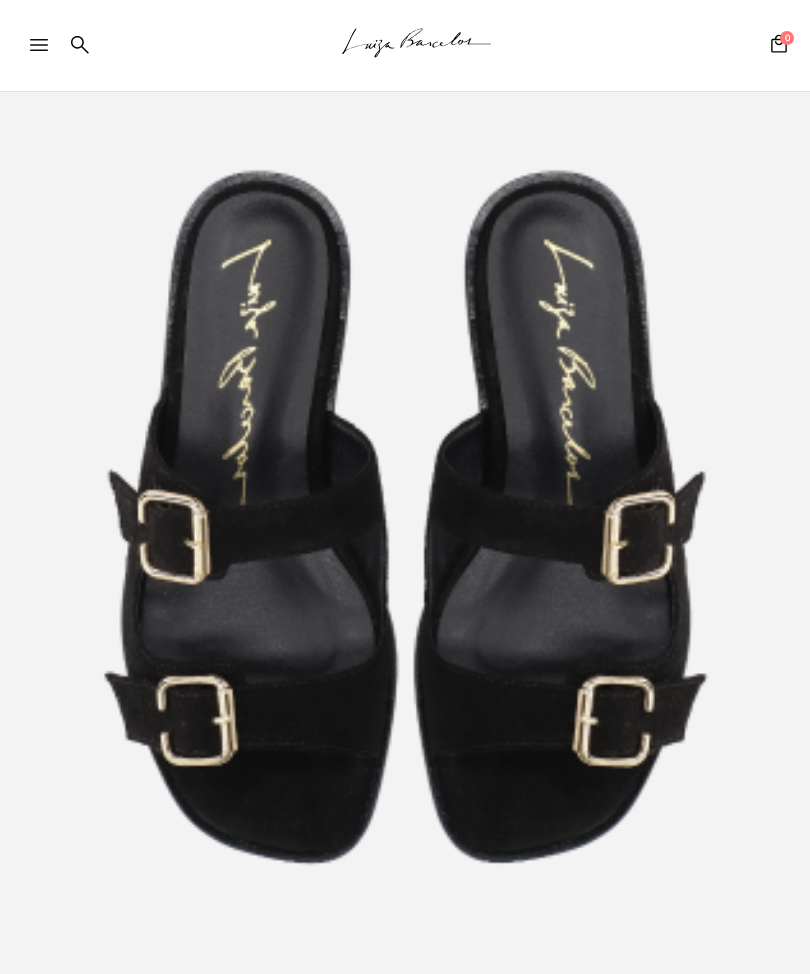 scroll, scrollTop: 242, scrollLeft: 0, axis: vertical 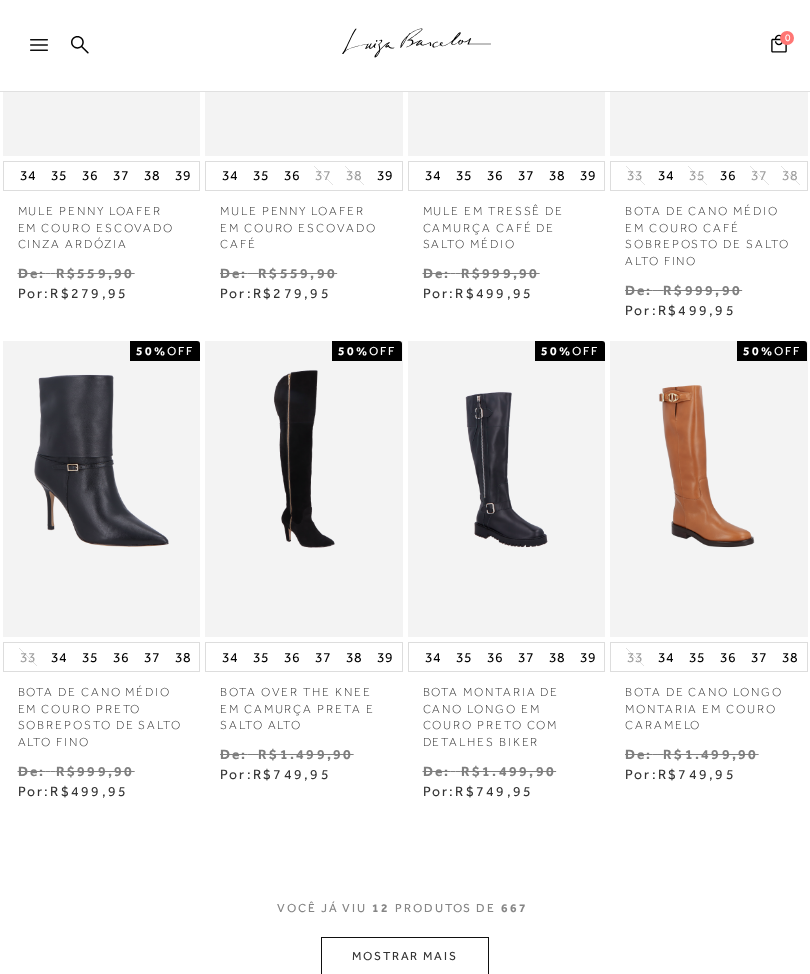 click on "MOSTRAR MAIS" at bounding box center [405, 956] 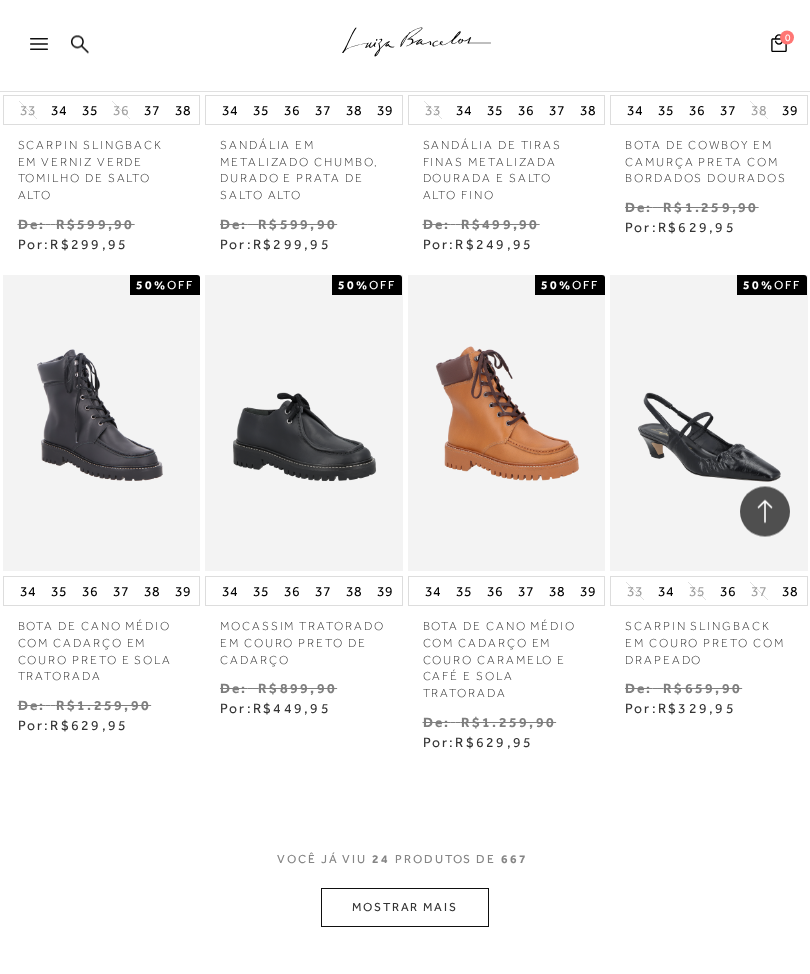 scroll, scrollTop: 2322, scrollLeft: 0, axis: vertical 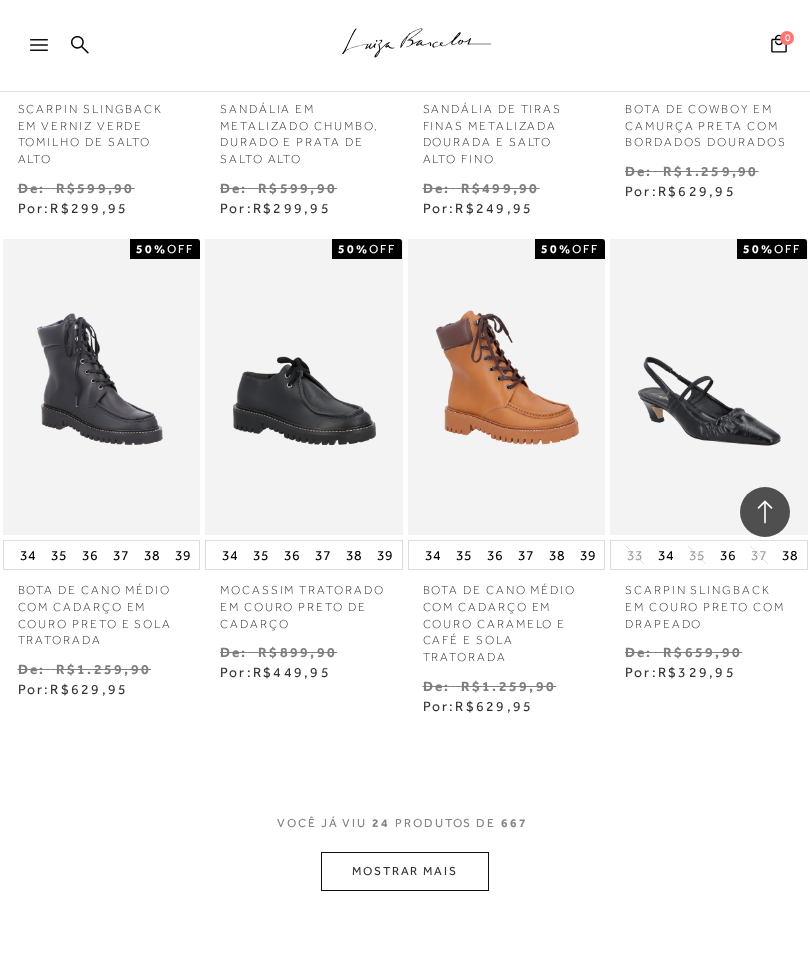 click on "MOSTRAR MAIS" at bounding box center (405, 871) 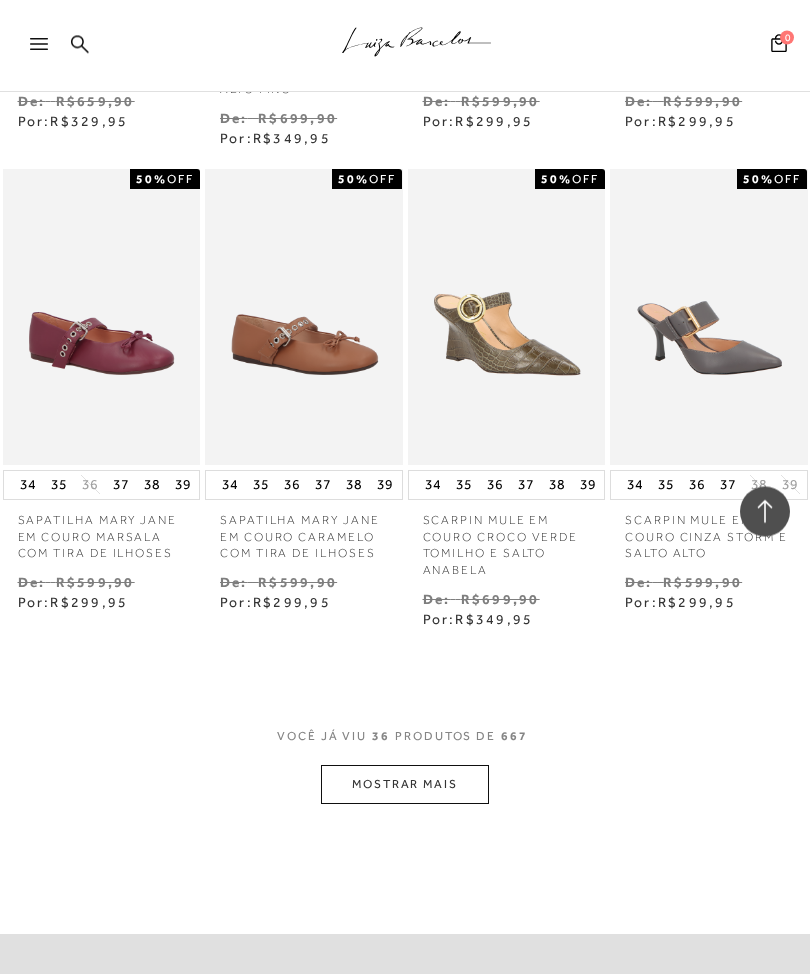 scroll, scrollTop: 3852, scrollLeft: 0, axis: vertical 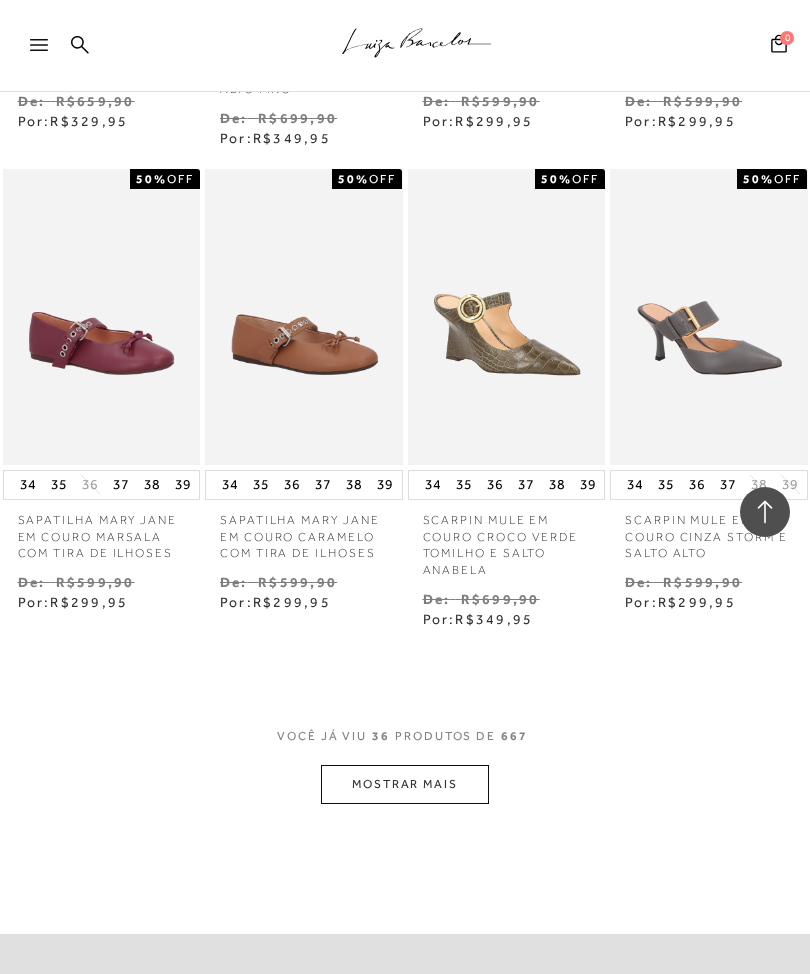 click on "MOSTRAR MAIS" at bounding box center [405, 784] 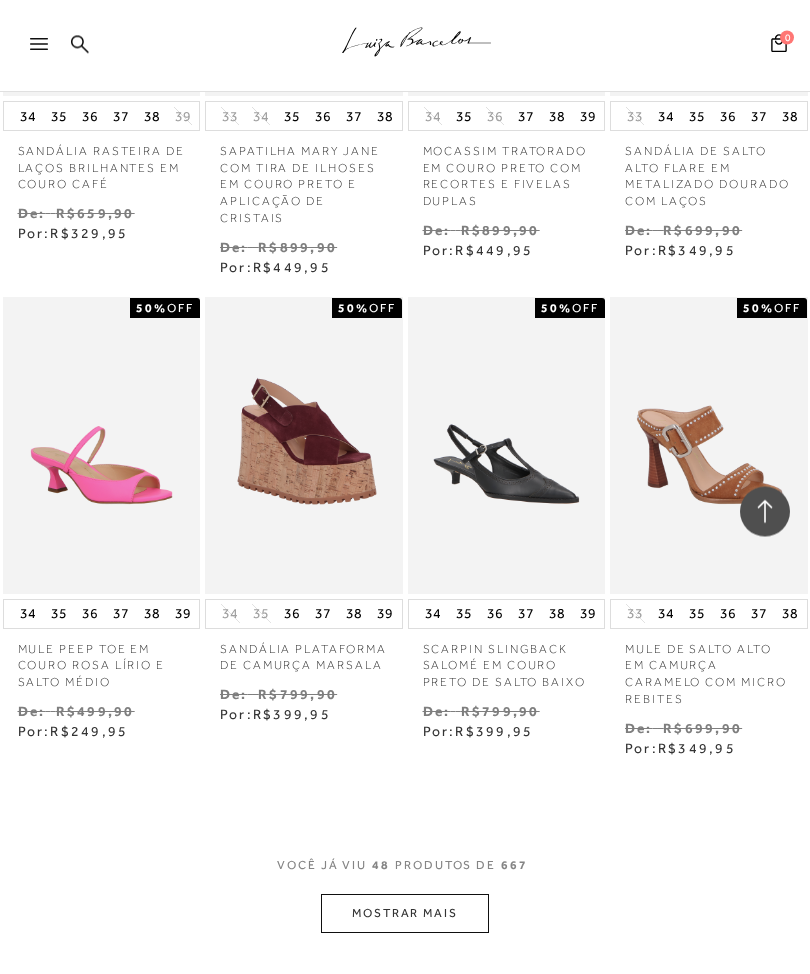 scroll, scrollTop: 5183, scrollLeft: 0, axis: vertical 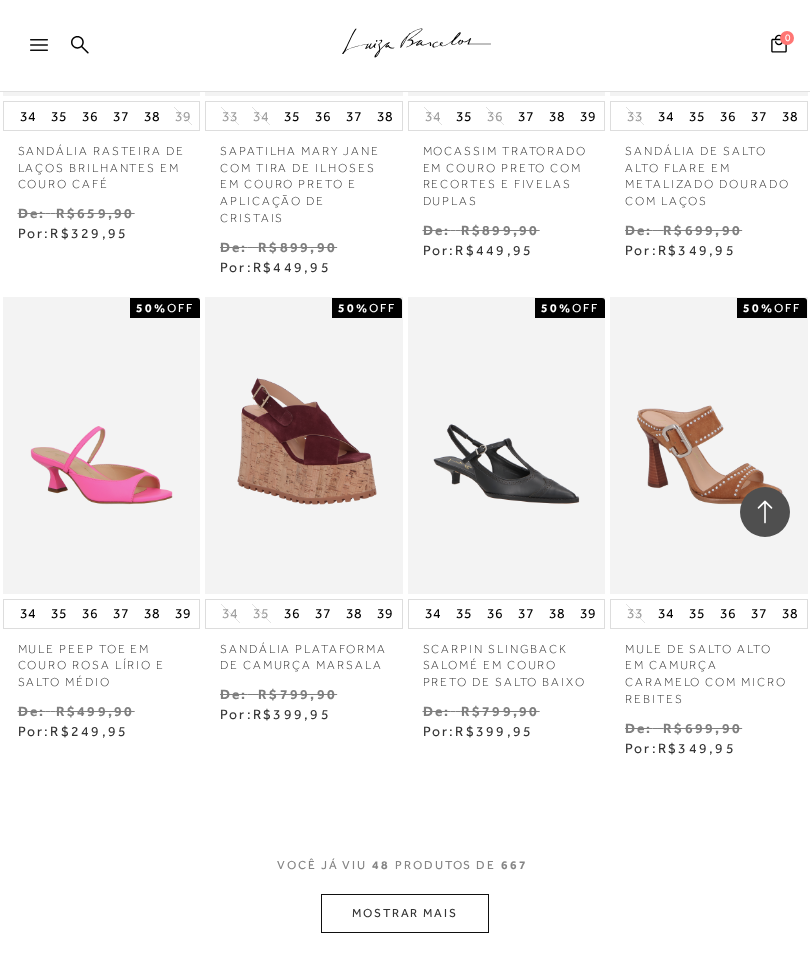 click on "MOSTRAR MAIS" at bounding box center [405, 913] 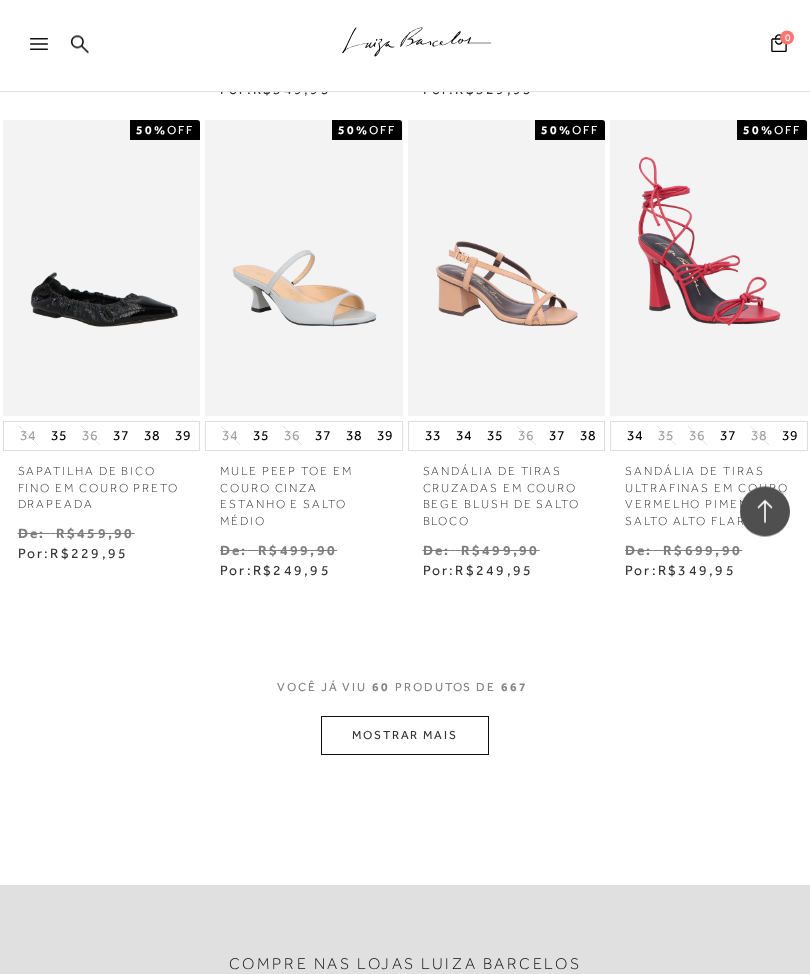 scroll, scrollTop: 6871, scrollLeft: 0, axis: vertical 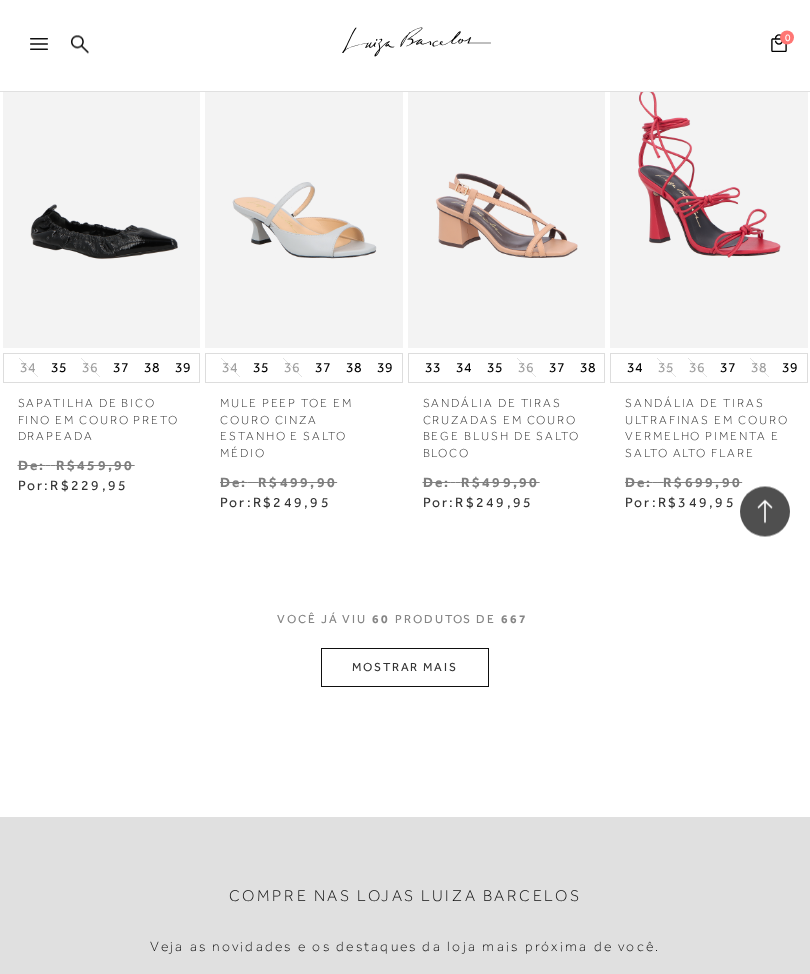click on "MOSTRAR MAIS" at bounding box center [405, 668] 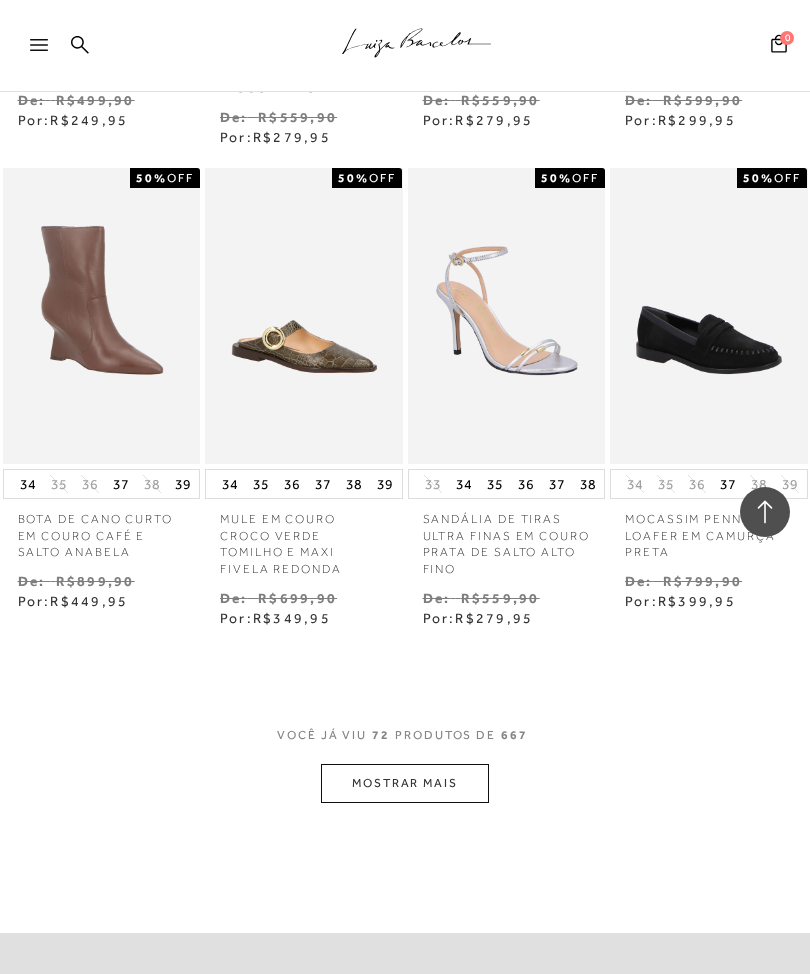 scroll, scrollTop: 8197, scrollLeft: 0, axis: vertical 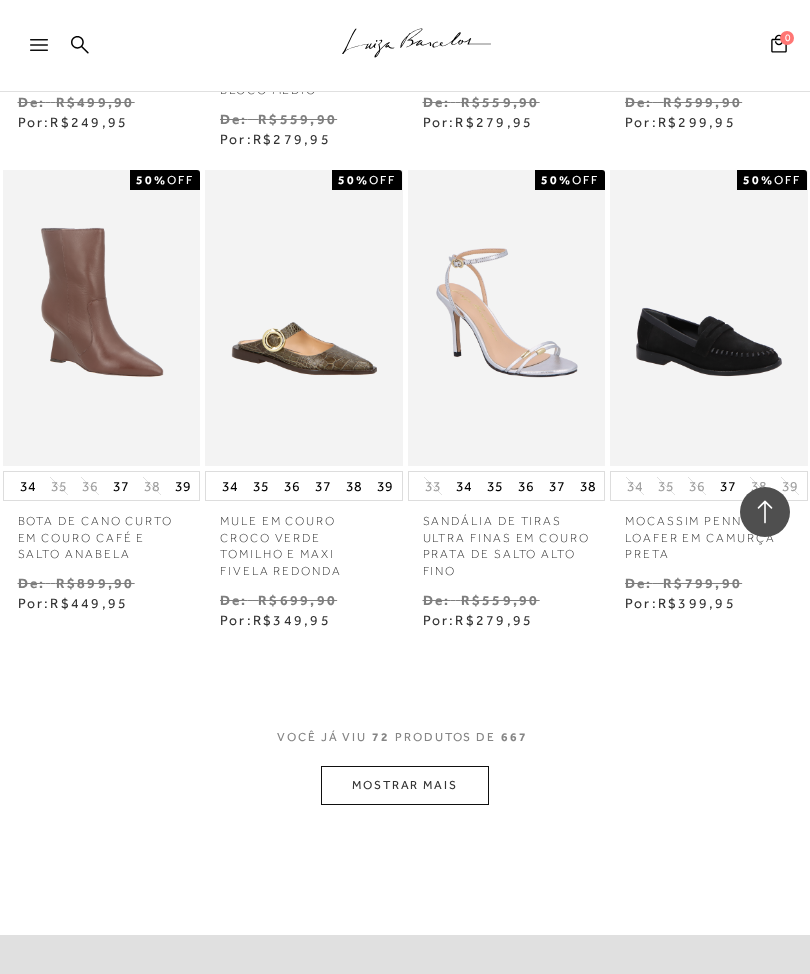 click on "MOSTRAR MAIS" at bounding box center (405, 785) 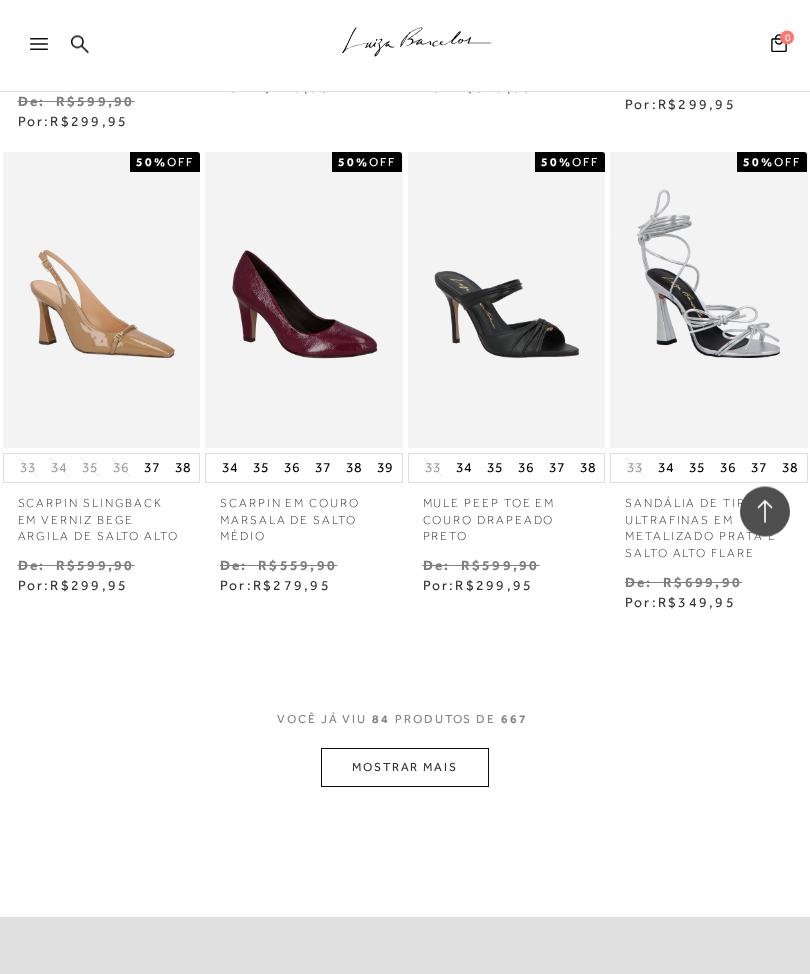 scroll, scrollTop: 9678, scrollLeft: 0, axis: vertical 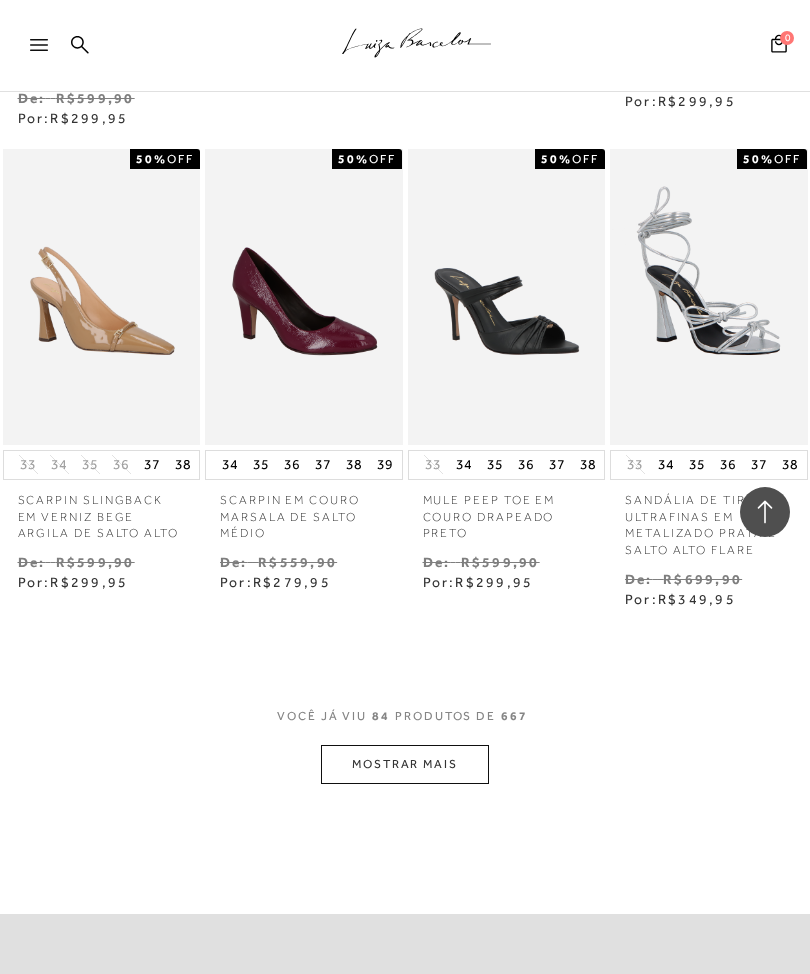 click on "MOSTRAR MAIS" at bounding box center (405, 764) 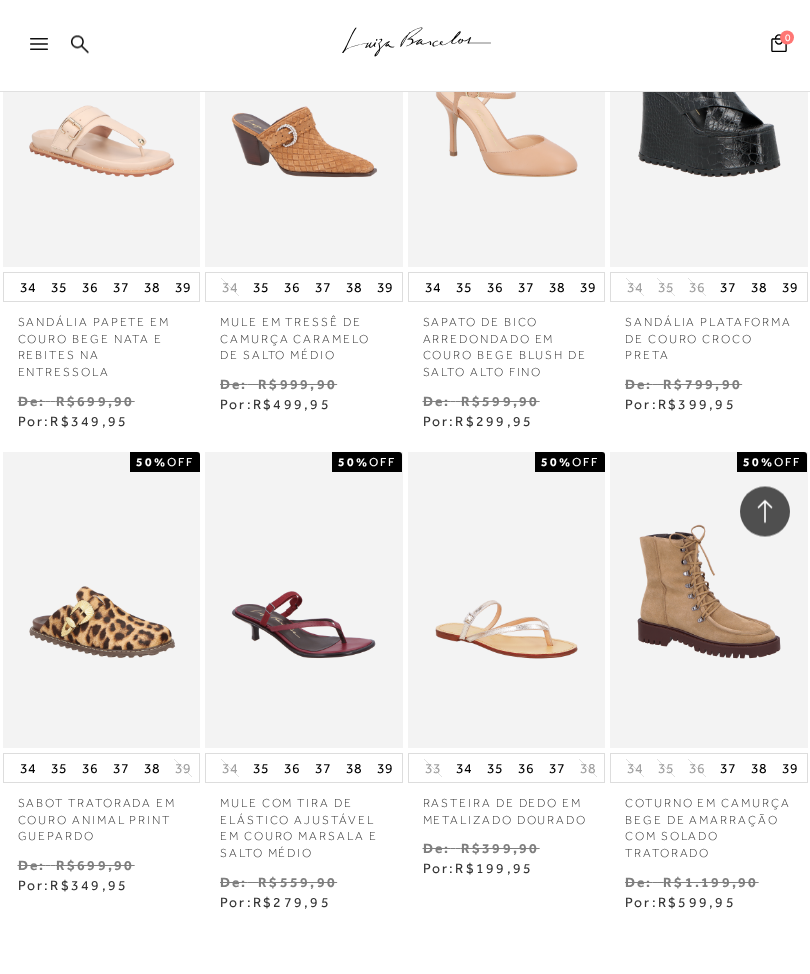 scroll, scrollTop: 10818, scrollLeft: 0, axis: vertical 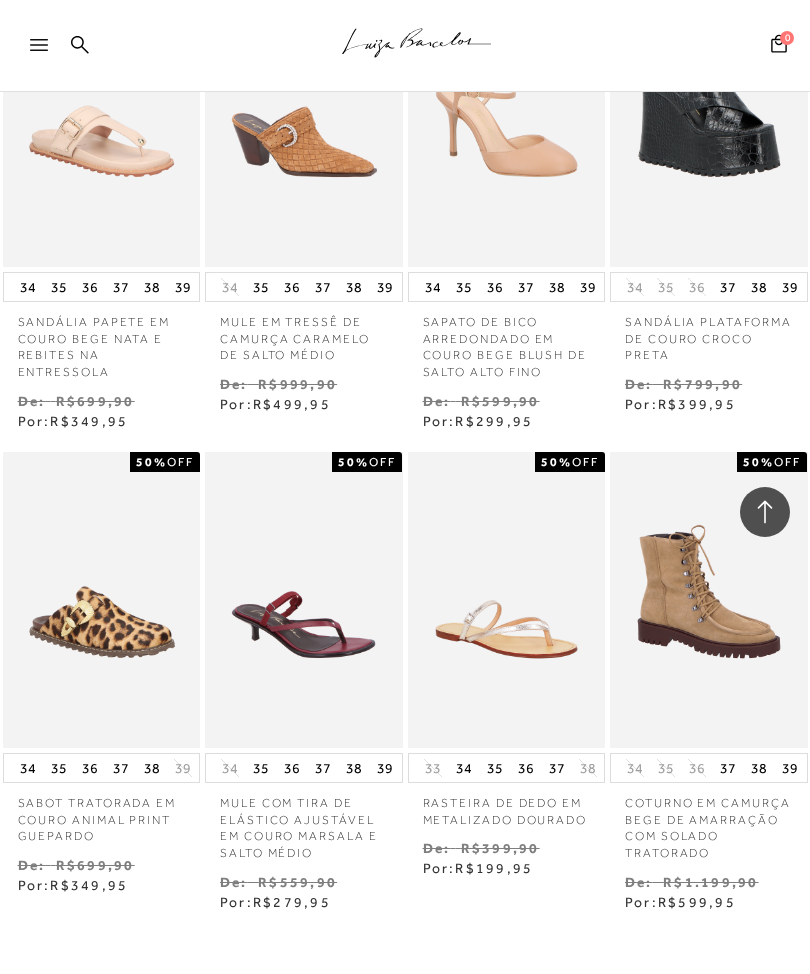 click on "MOSTRAR MAIS" at bounding box center [405, 1067] 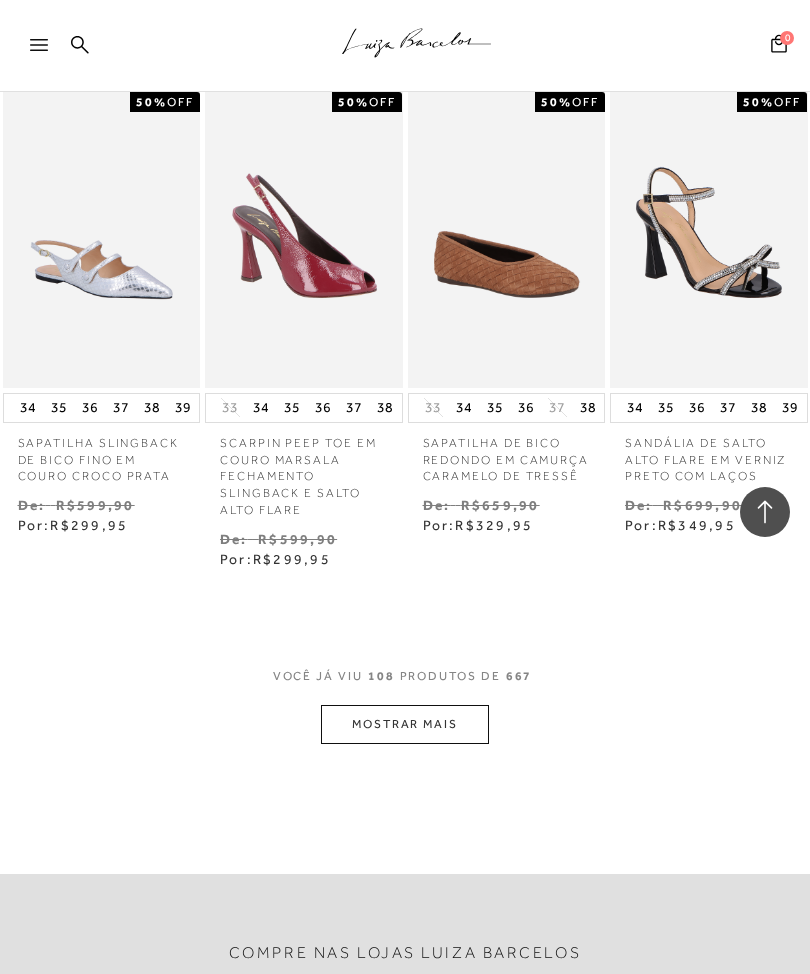 scroll, scrollTop: 12651, scrollLeft: 0, axis: vertical 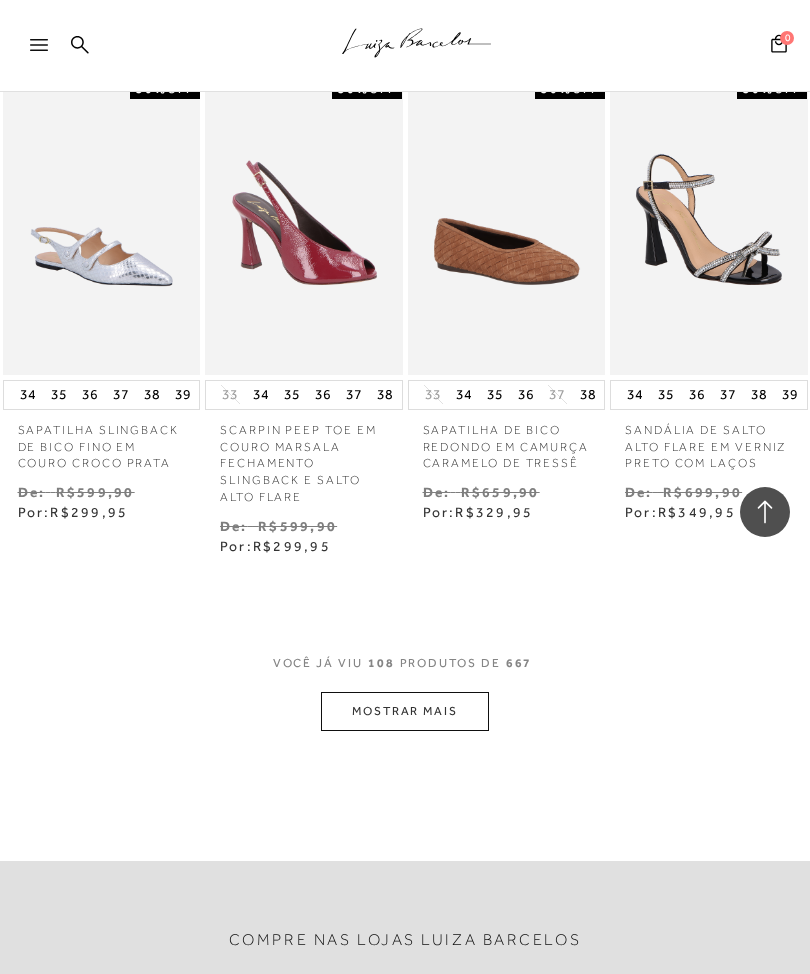 click on "MOSTRAR MAIS" at bounding box center [405, 711] 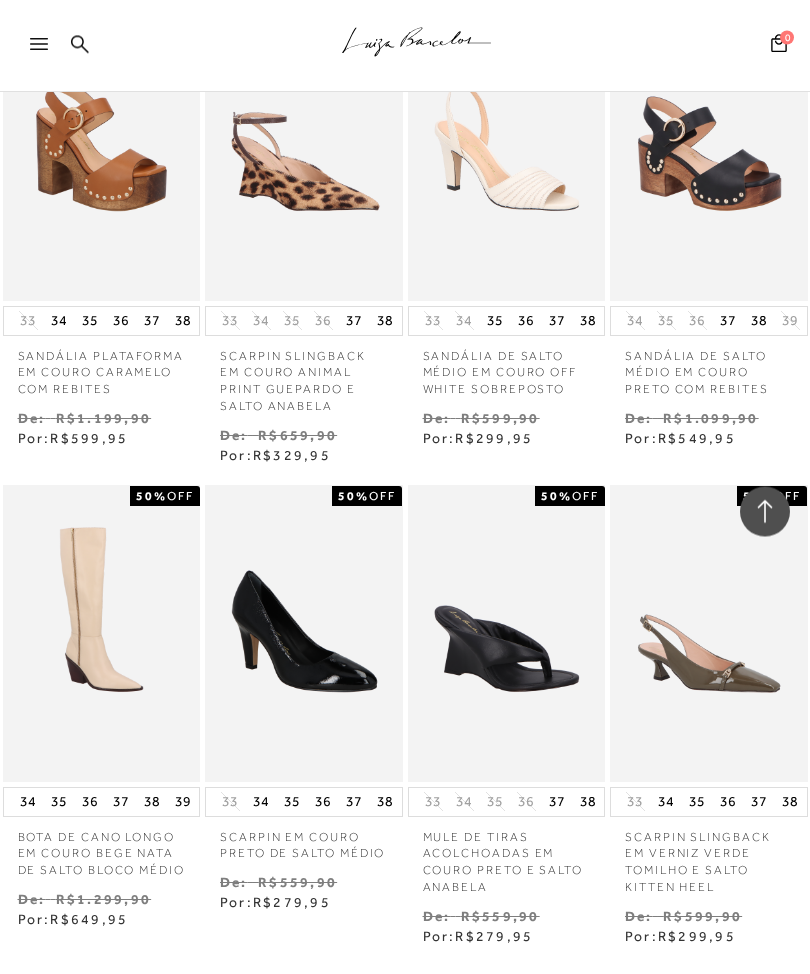 scroll, scrollTop: 13707, scrollLeft: 0, axis: vertical 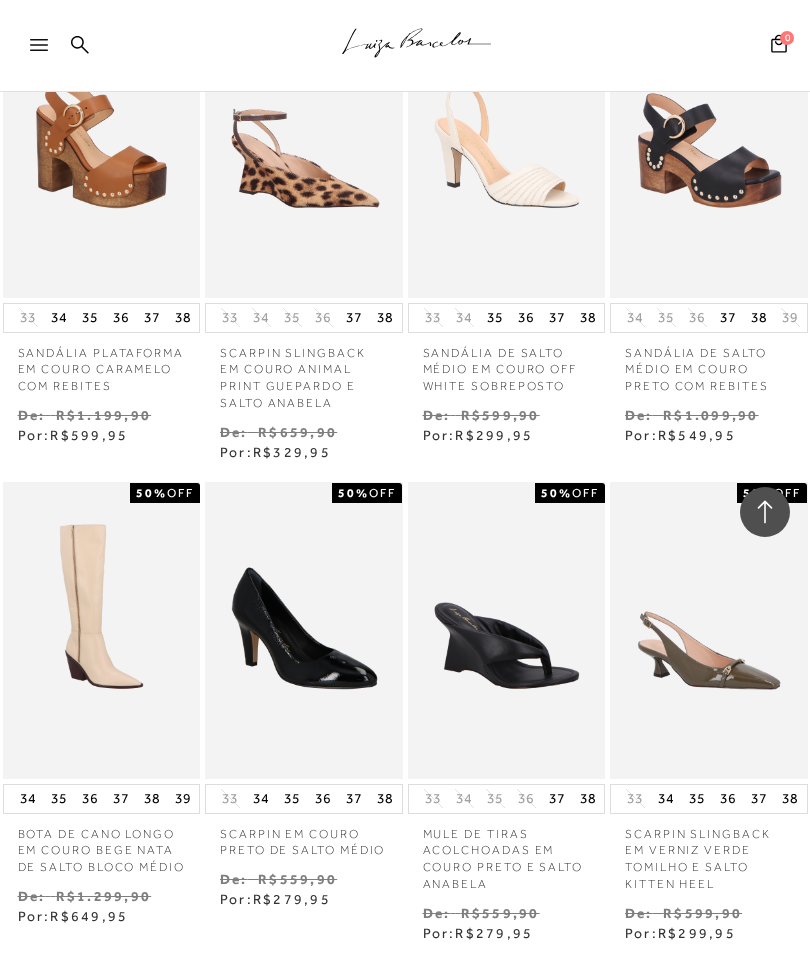 click on "MOSTRAR MAIS" at bounding box center [405, 1098] 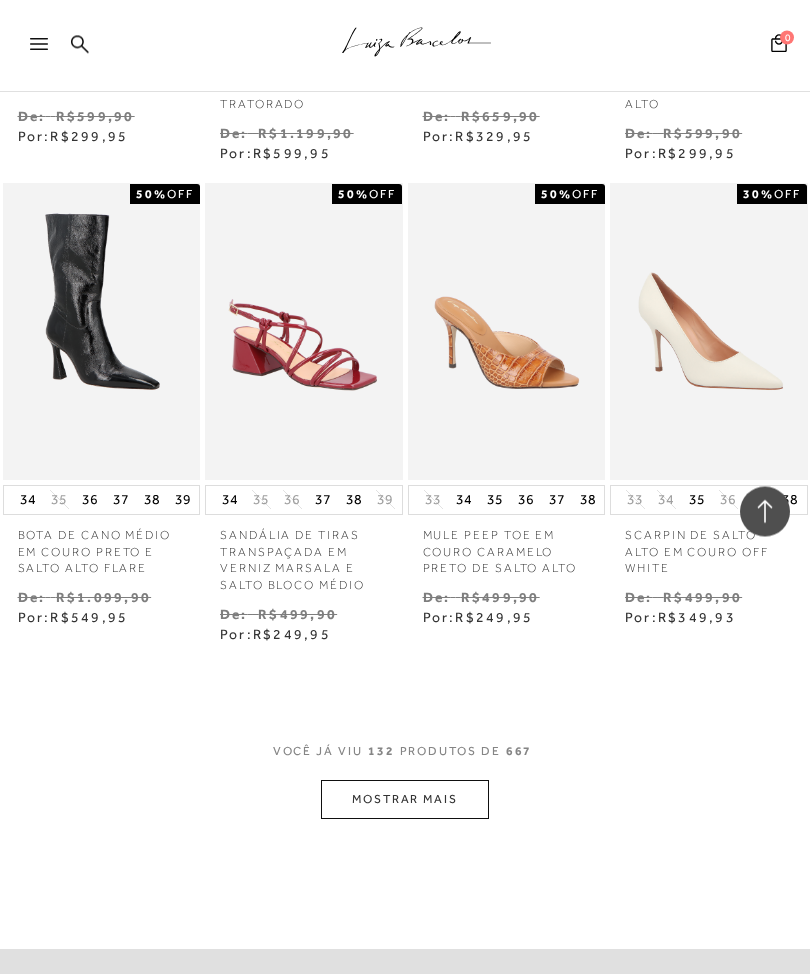 scroll, scrollTop: 15445, scrollLeft: 0, axis: vertical 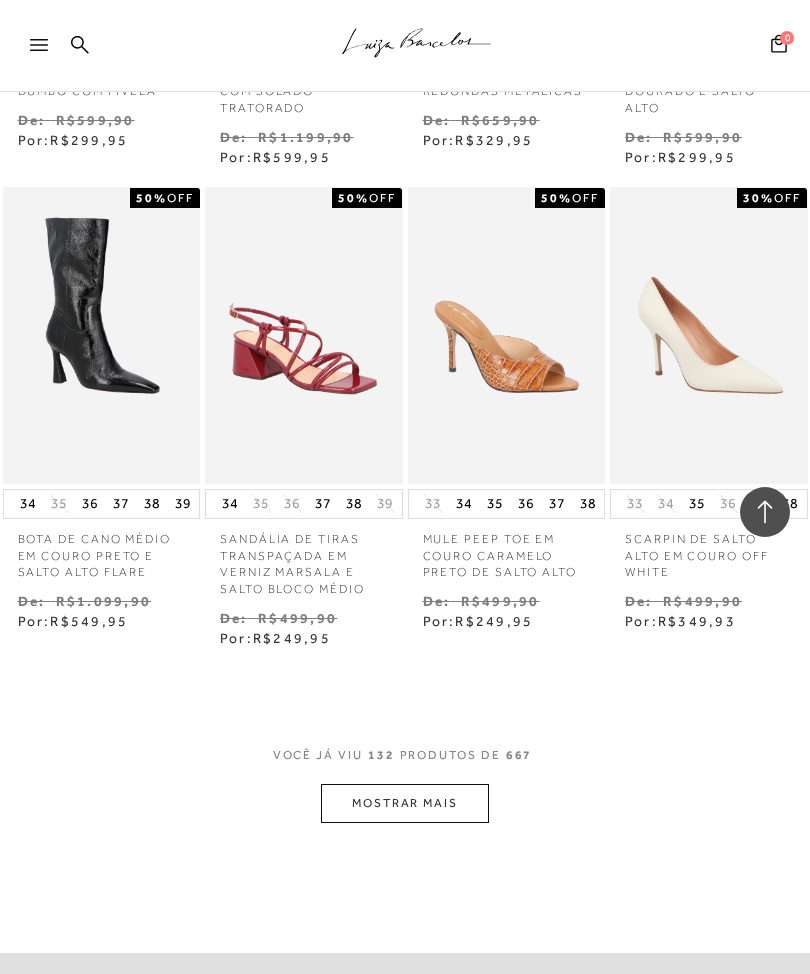 click on "MOSTRAR MAIS" at bounding box center [405, 803] 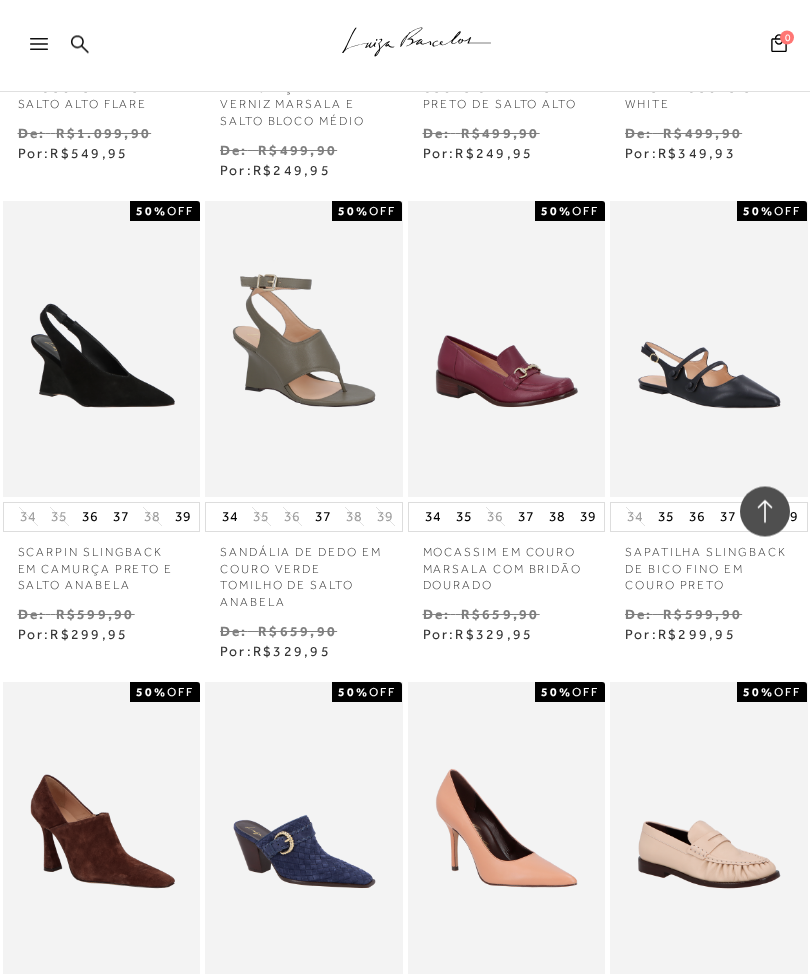 scroll, scrollTop: 15913, scrollLeft: 0, axis: vertical 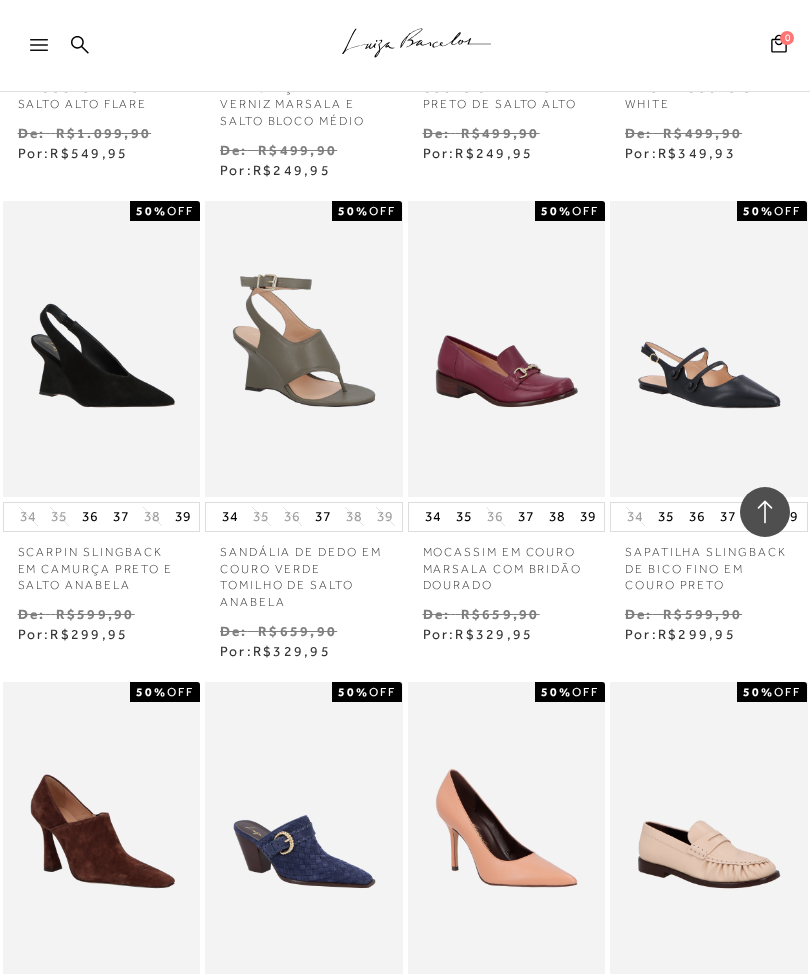 click at bounding box center [102, 830] 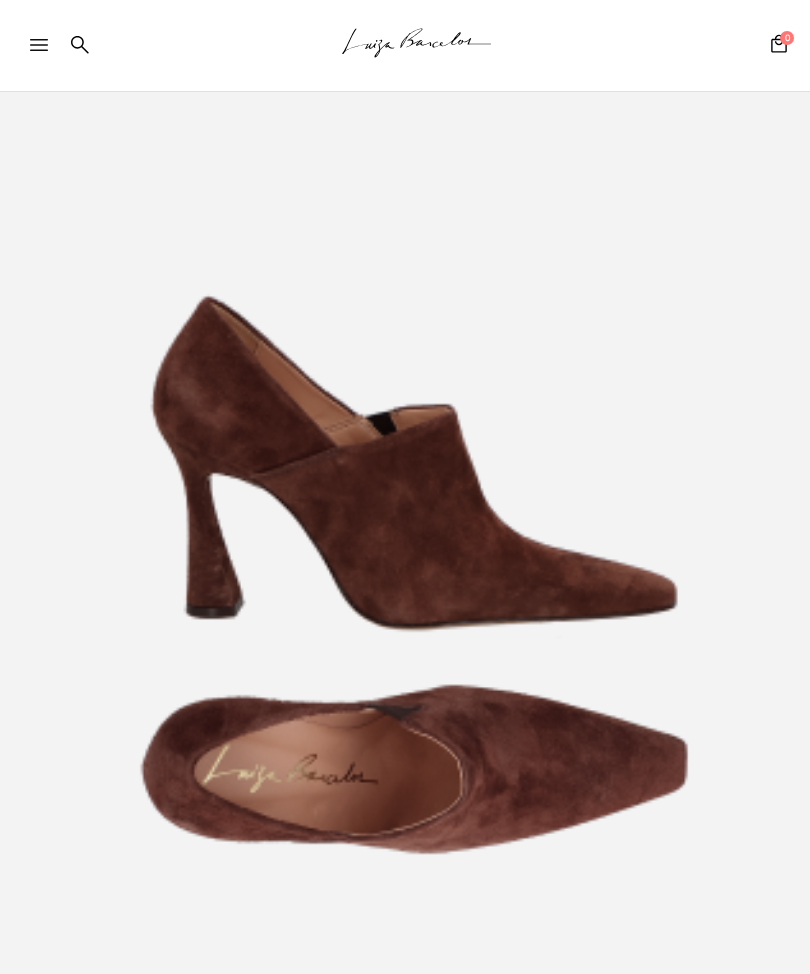 scroll, scrollTop: 129, scrollLeft: 0, axis: vertical 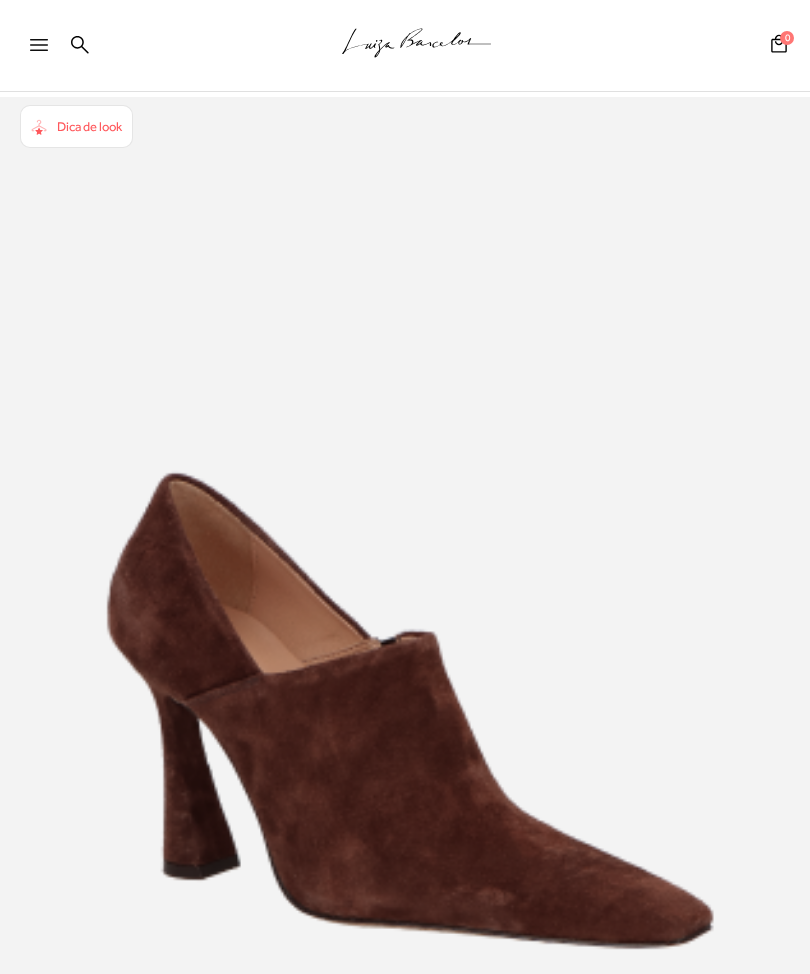 click on "Dica de look" at bounding box center [76, 126] 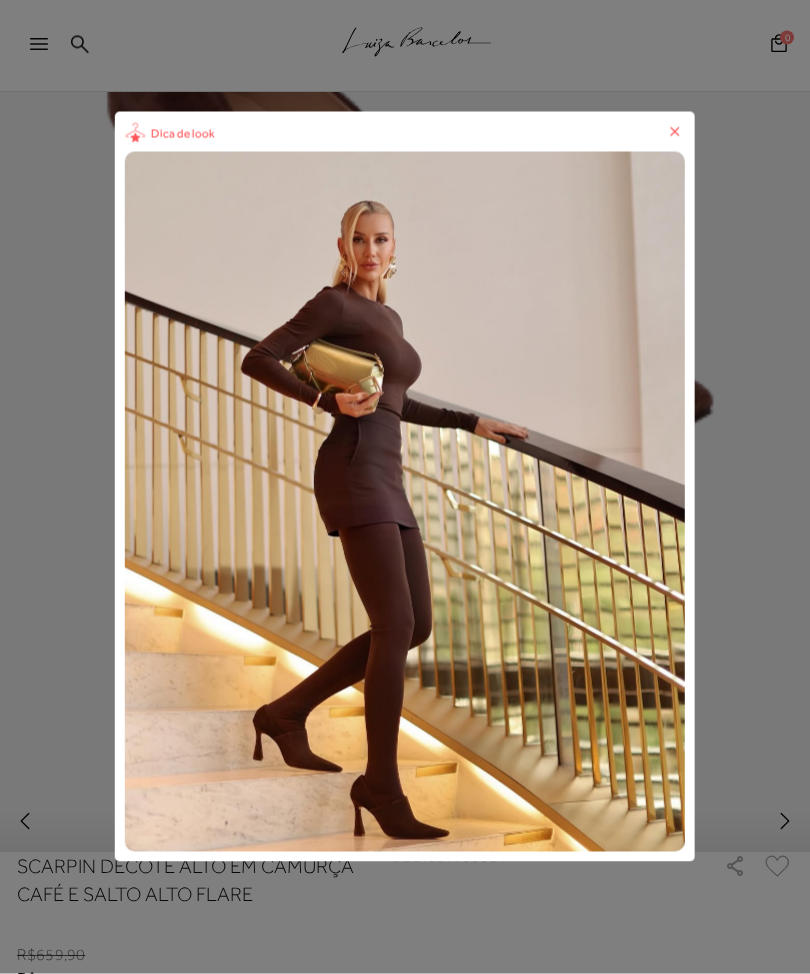 scroll, scrollTop: 571, scrollLeft: 0, axis: vertical 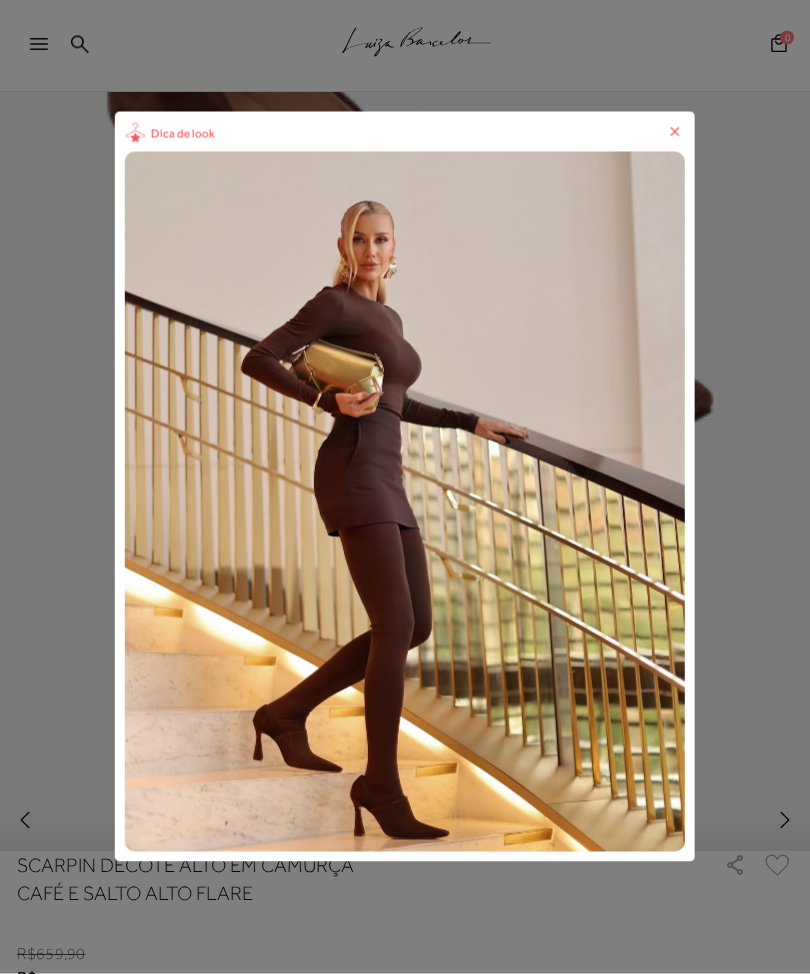 click at bounding box center [405, 502] 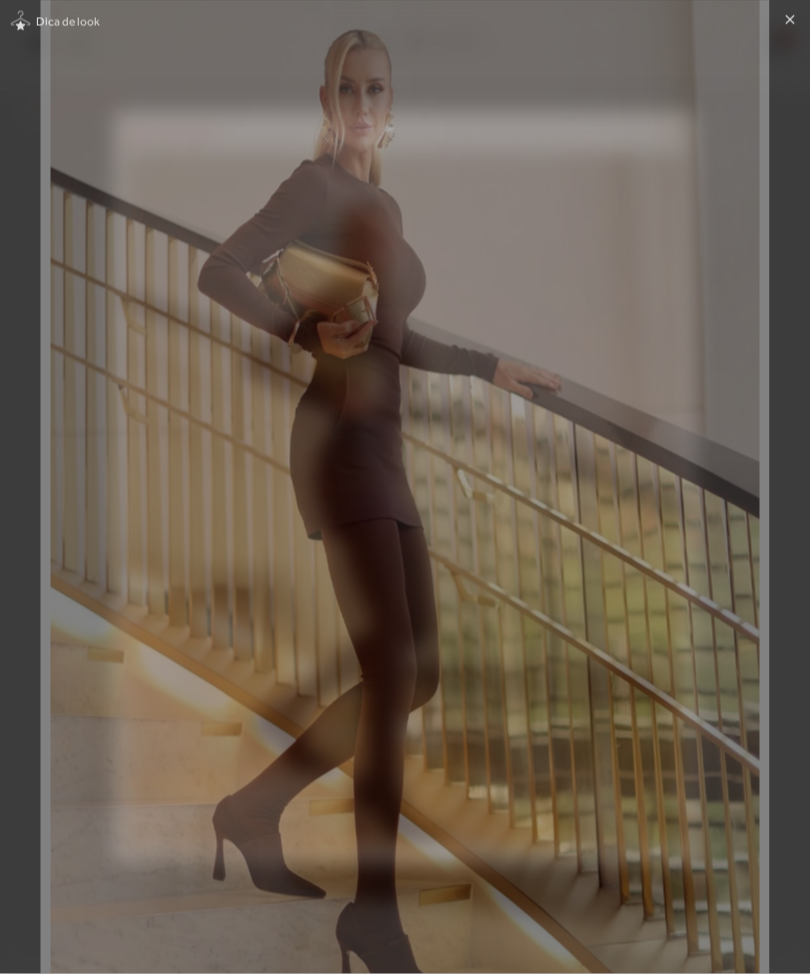 scroll, scrollTop: 80, scrollLeft: 0, axis: vertical 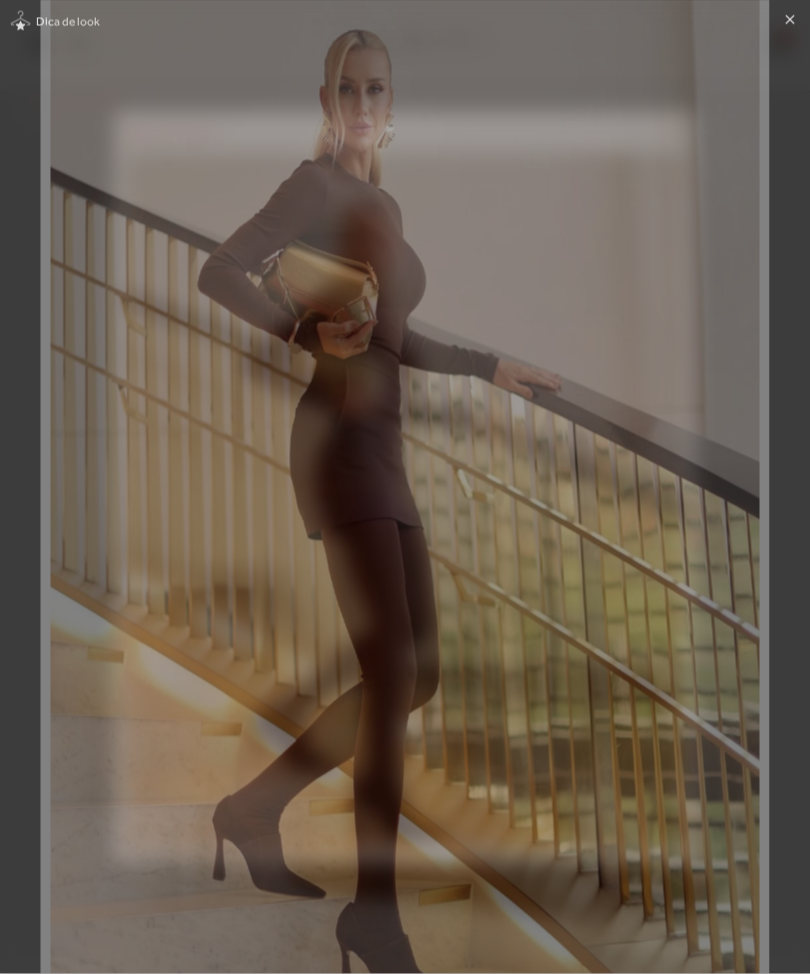 click 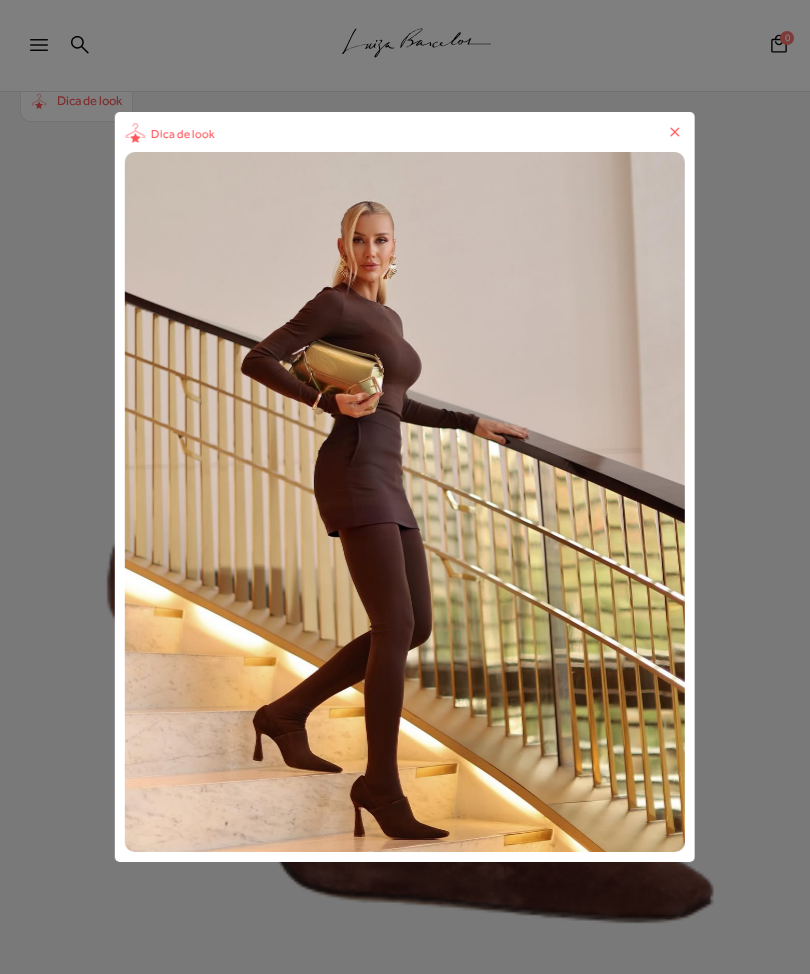 click on "Dica de look" at bounding box center (405, 487) 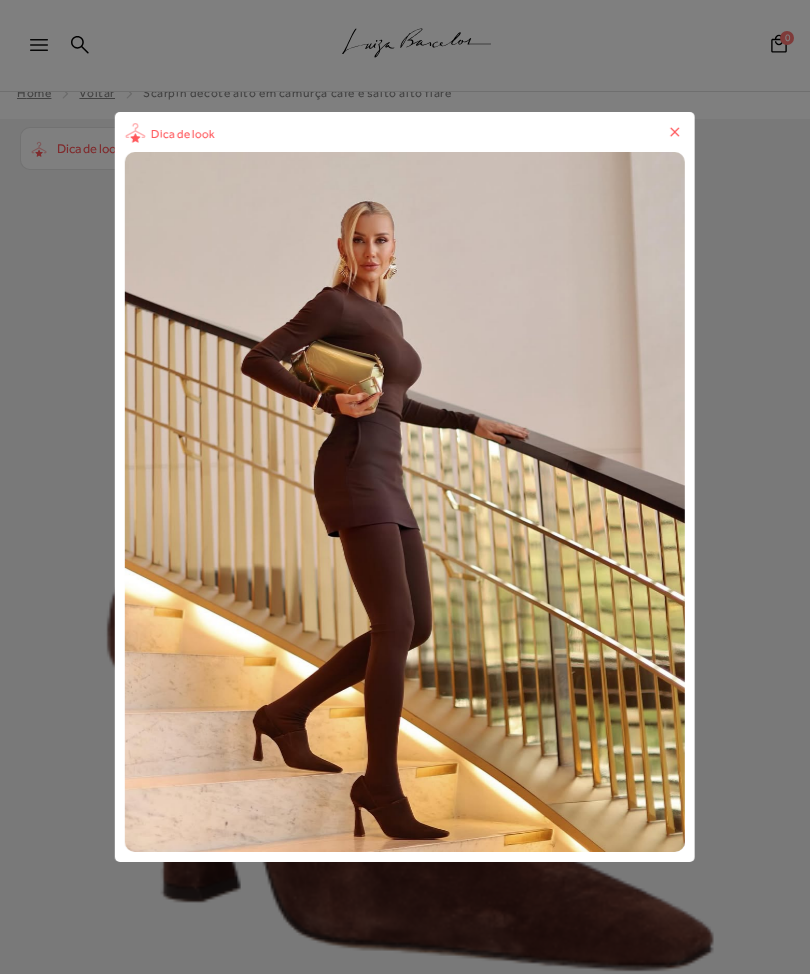 scroll, scrollTop: 0, scrollLeft: 0, axis: both 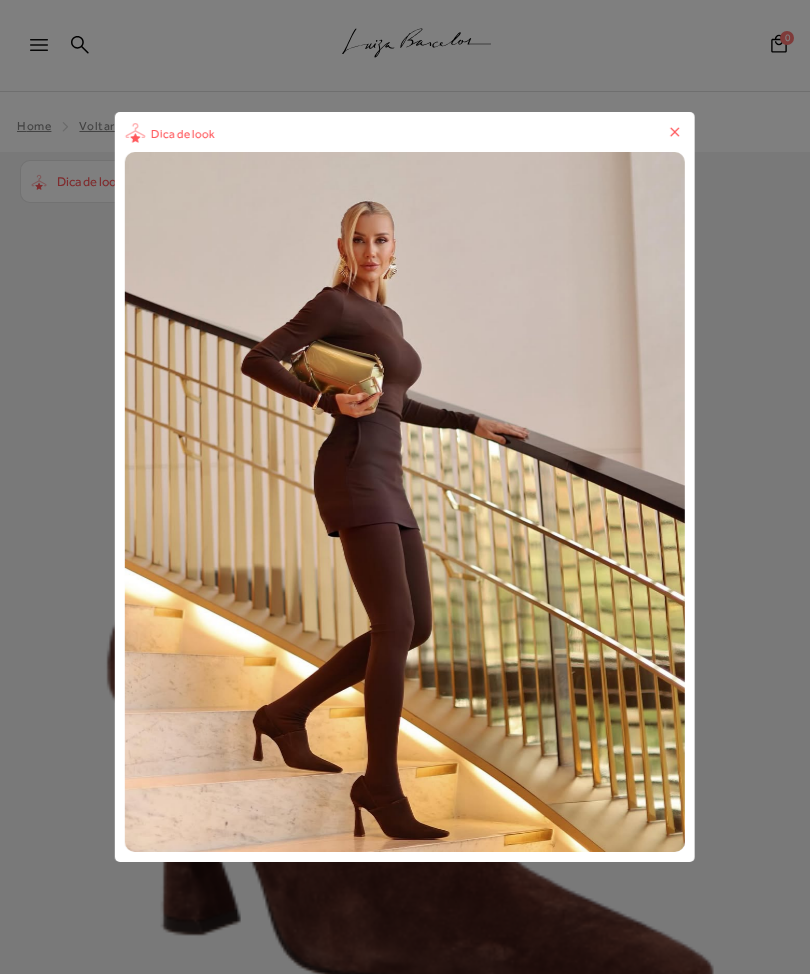 click on "Dica de look" at bounding box center [405, 487] 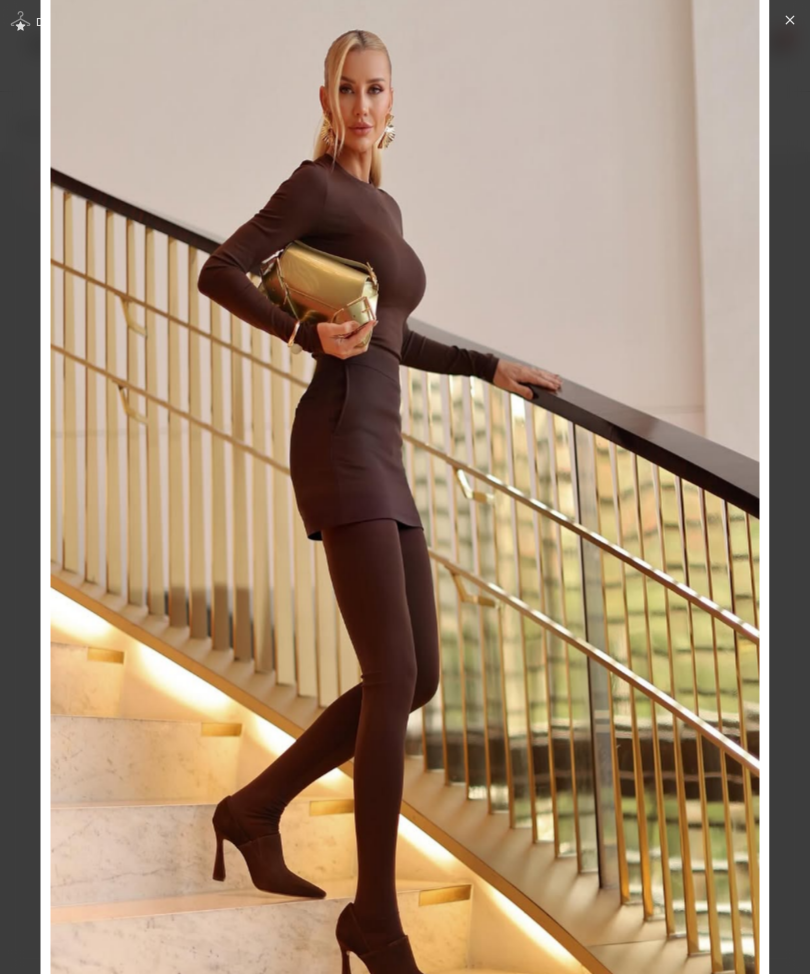 click at bounding box center (405, 487) 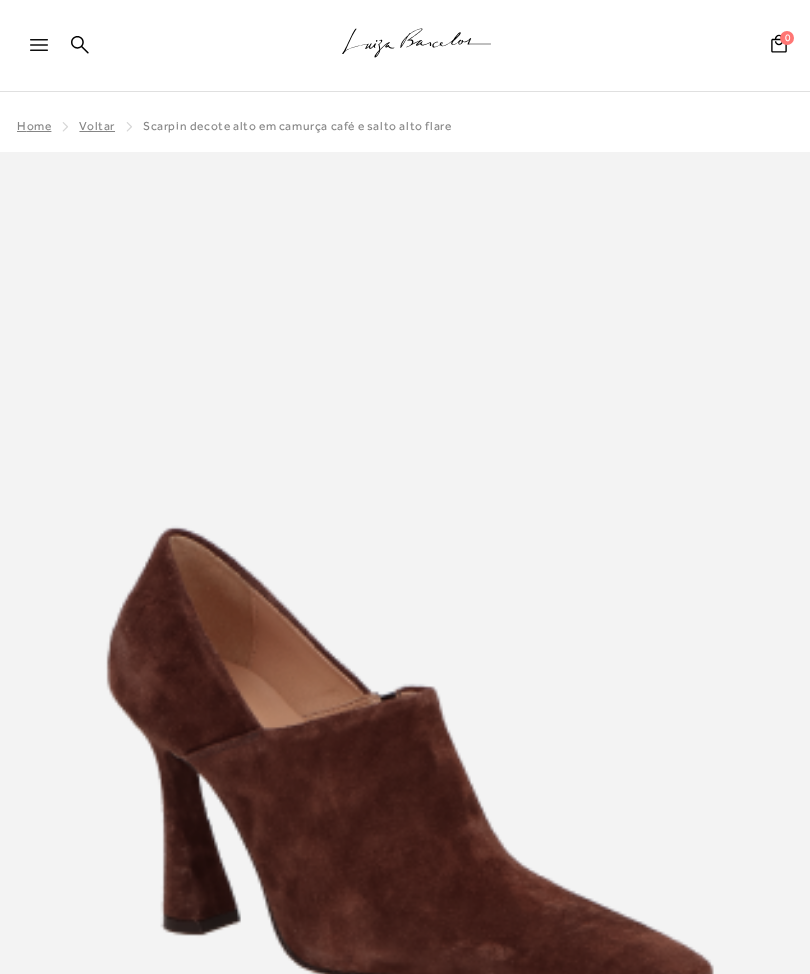 scroll, scrollTop: 0, scrollLeft: 0, axis: both 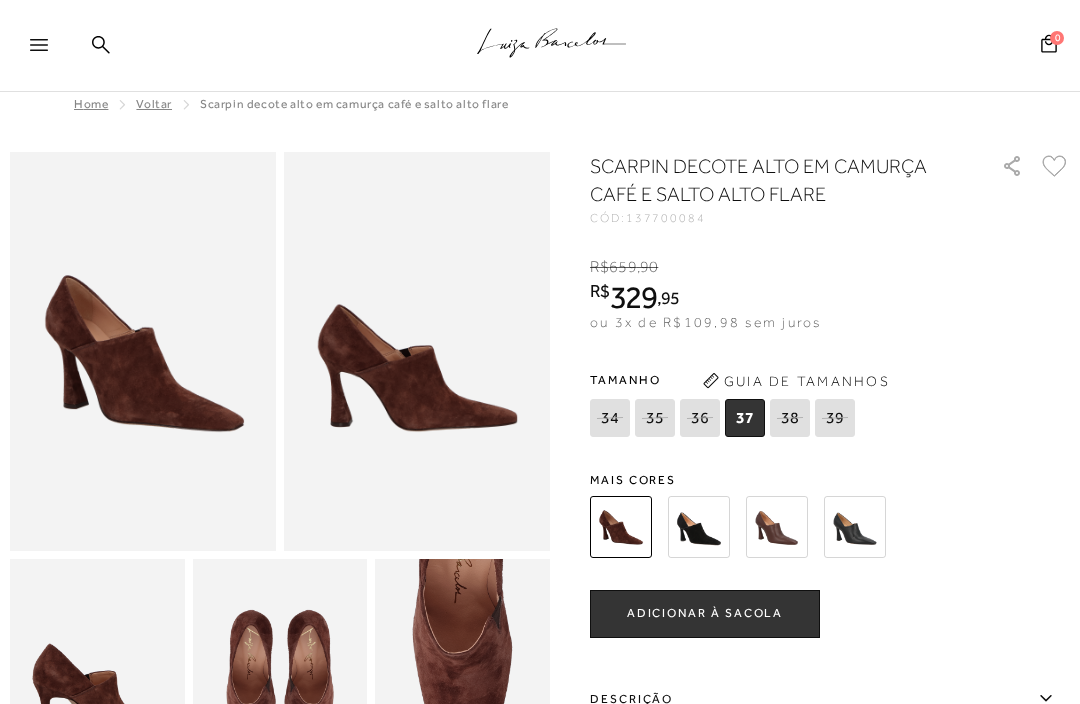 click at bounding box center [699, 527] 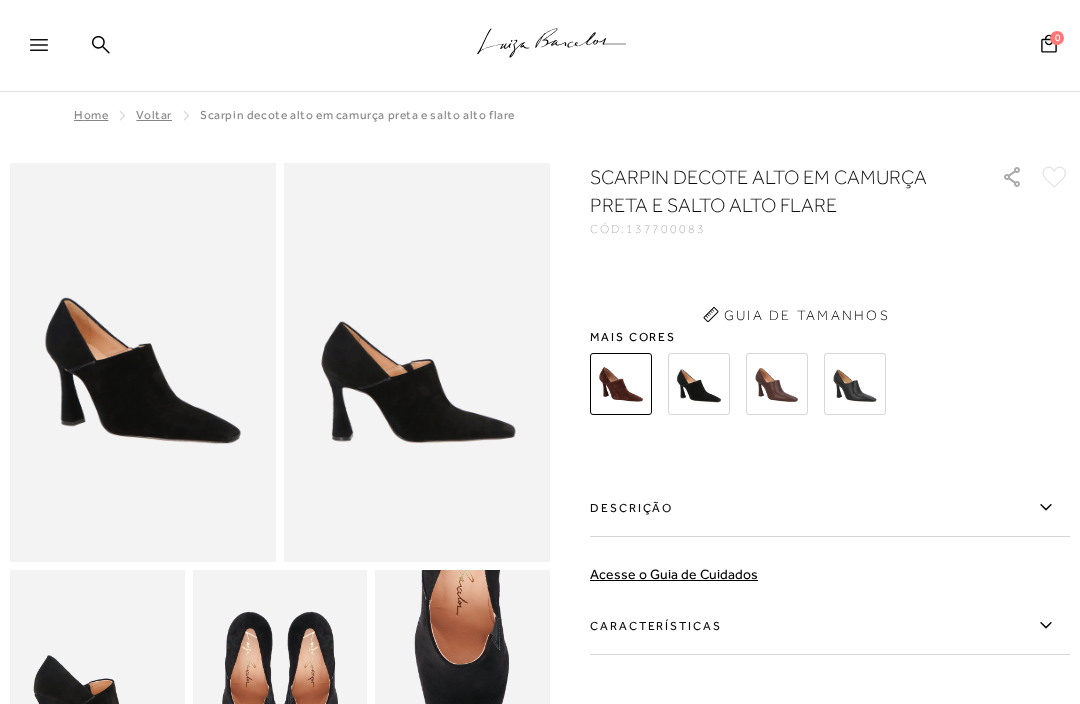 scroll, scrollTop: 1, scrollLeft: 0, axis: vertical 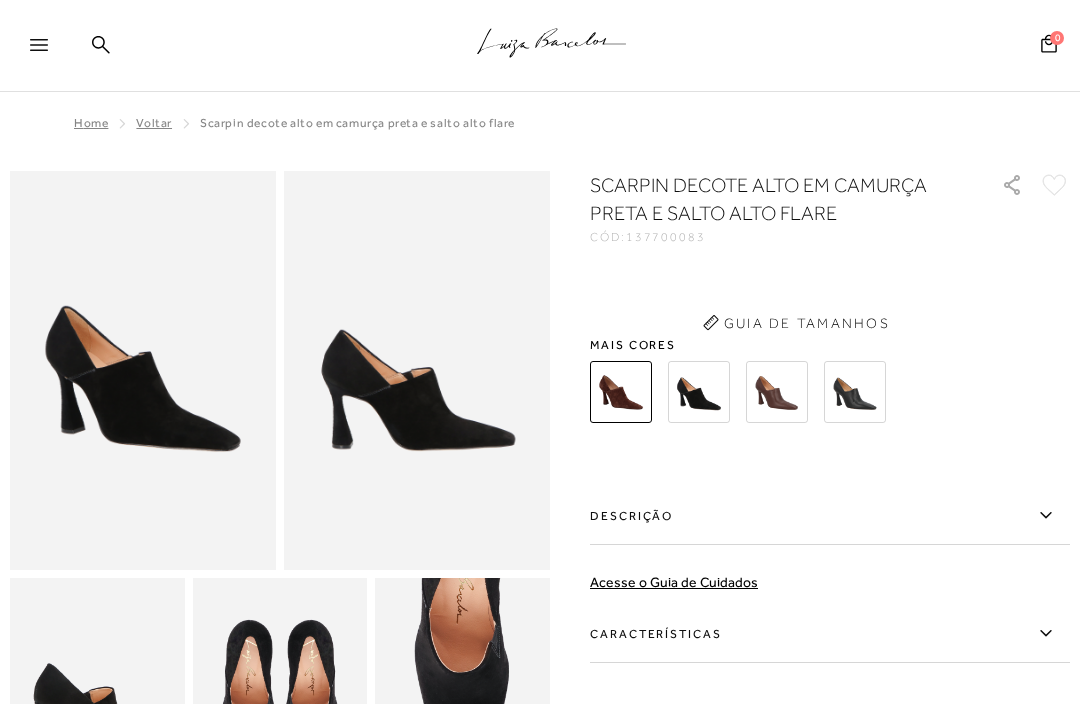 click on "Descrição" at bounding box center [830, 516] 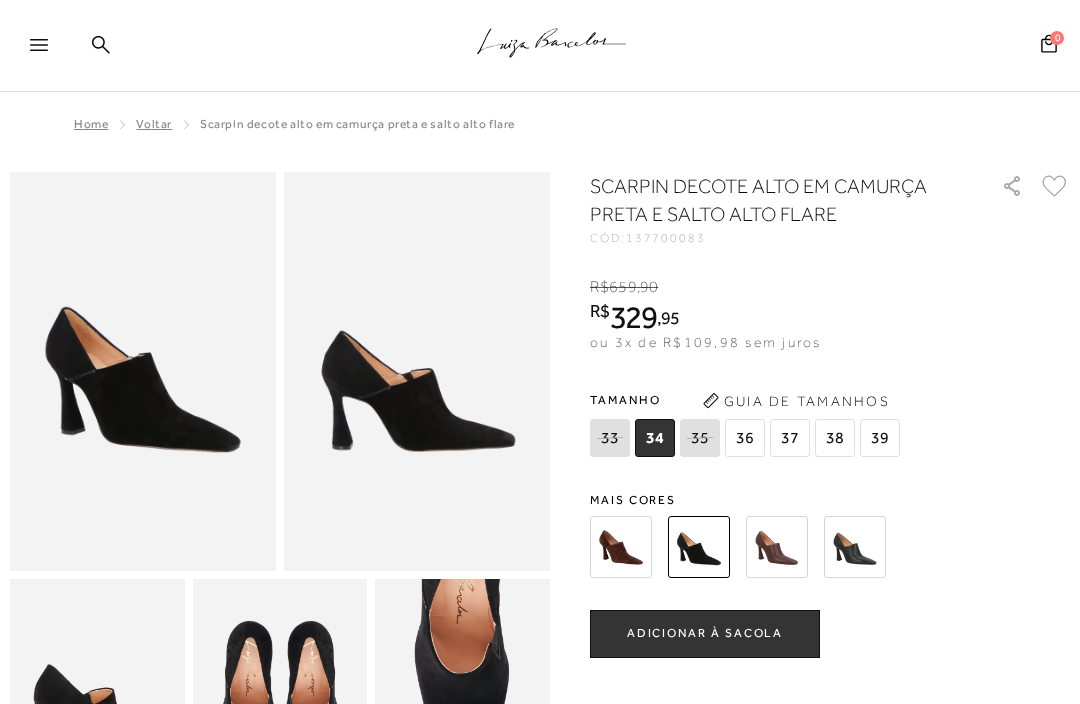 scroll, scrollTop: 0, scrollLeft: 0, axis: both 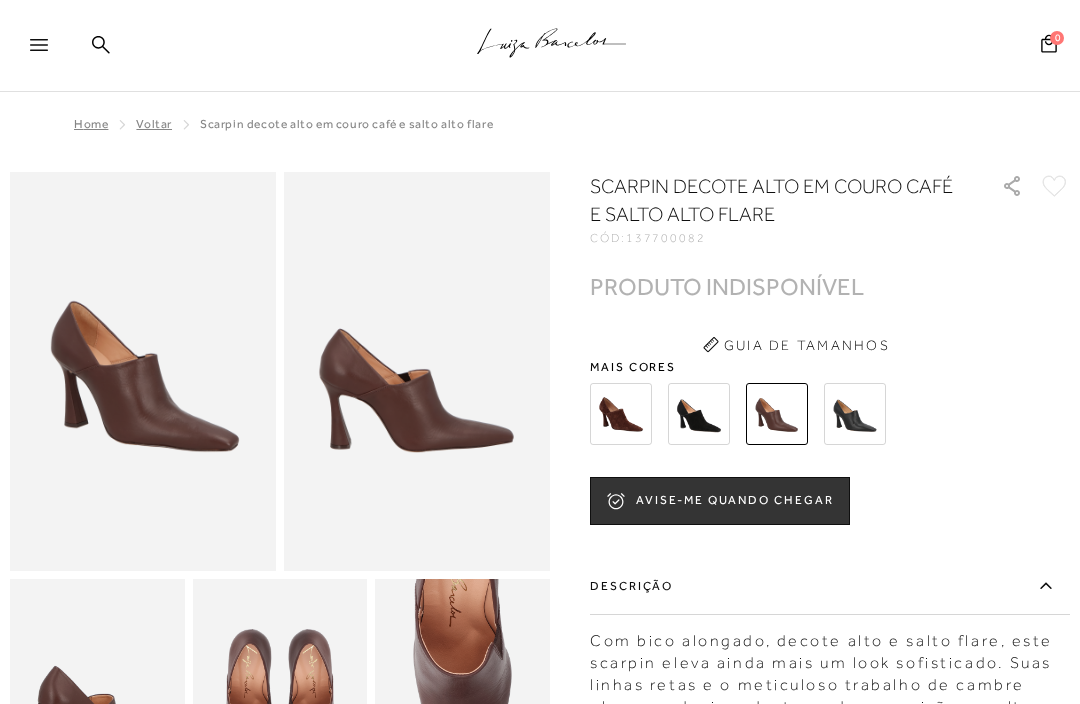 click at bounding box center (855, 414) 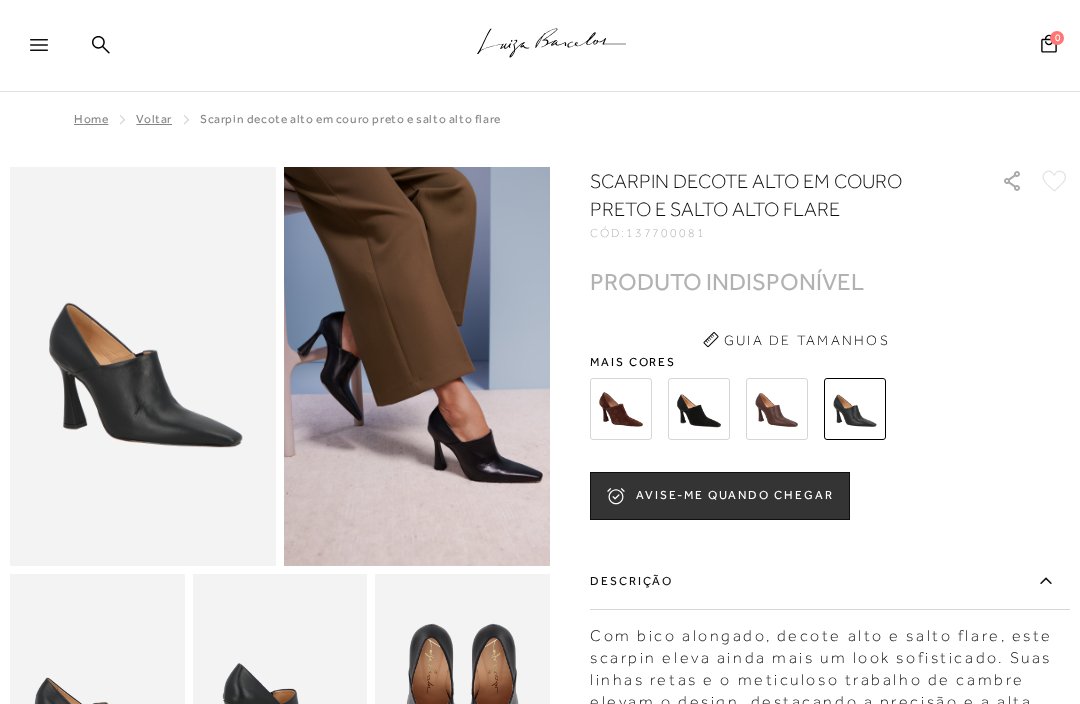 scroll, scrollTop: 2, scrollLeft: 0, axis: vertical 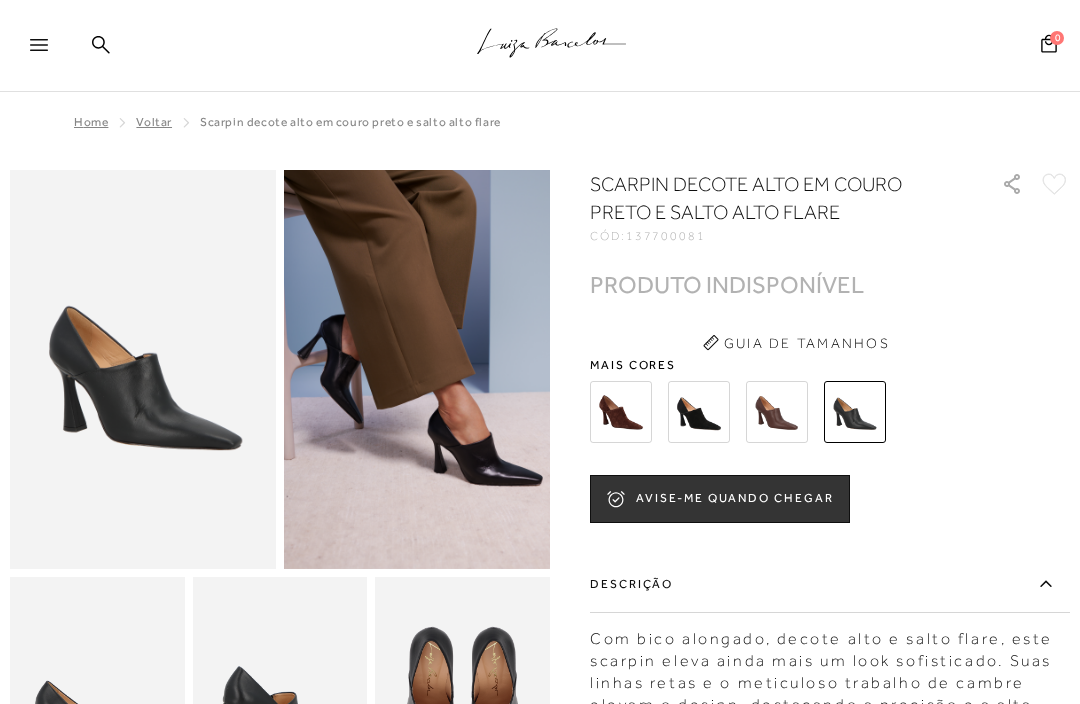 click at bounding box center [777, 412] 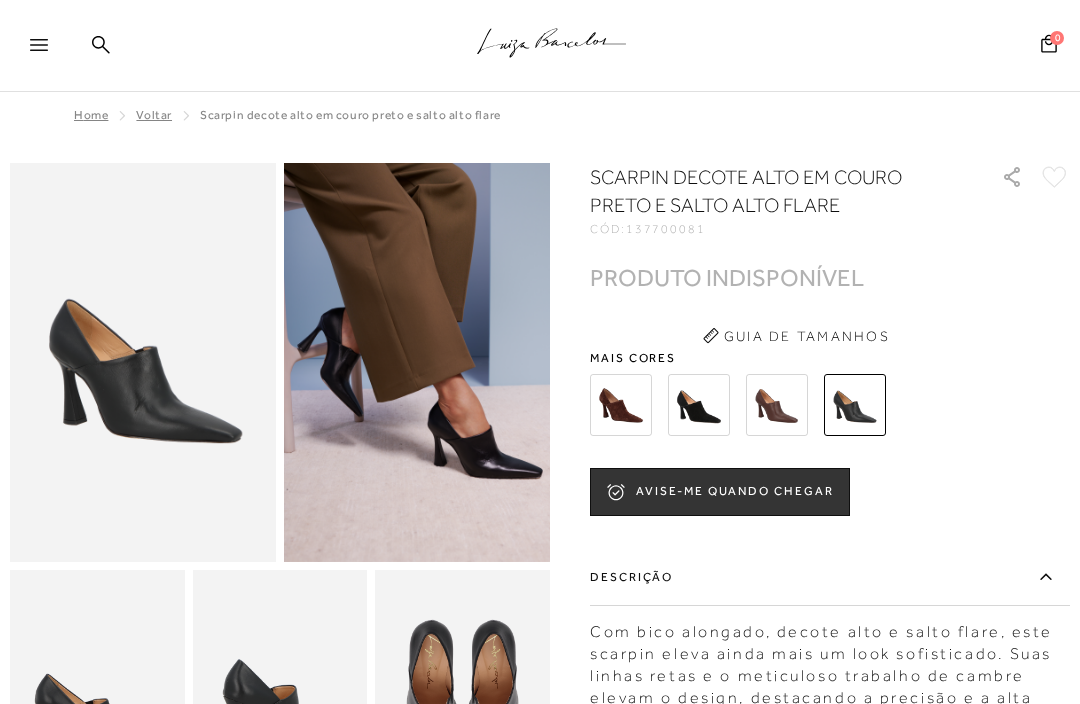 scroll, scrollTop: 0, scrollLeft: 0, axis: both 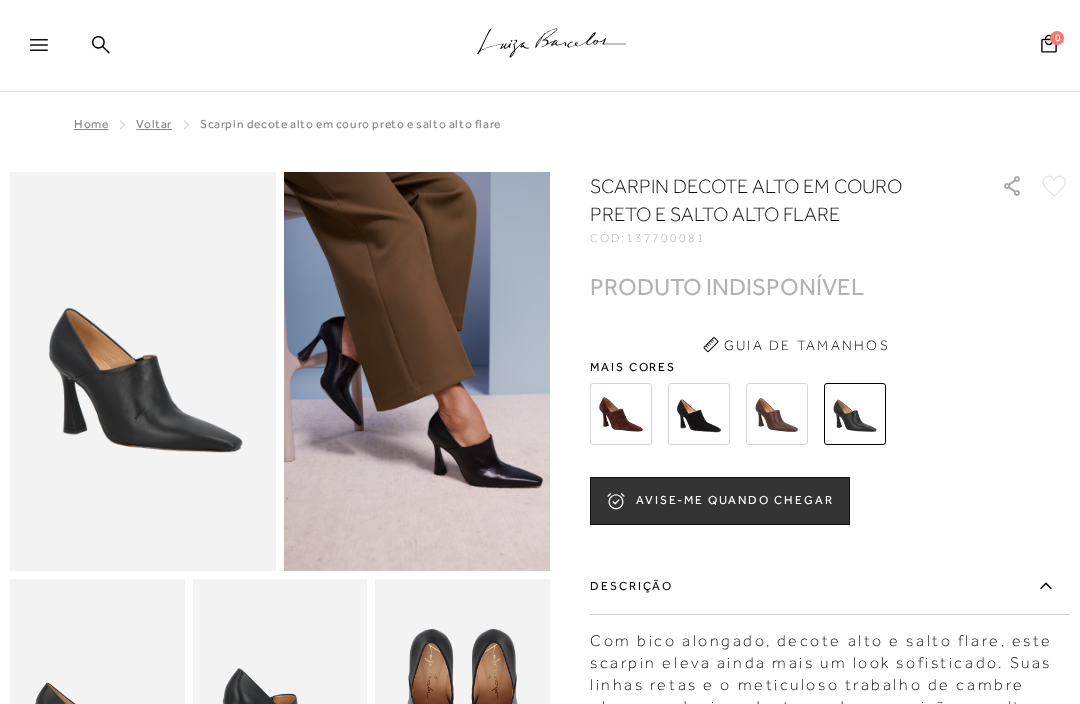 click at bounding box center (699, 414) 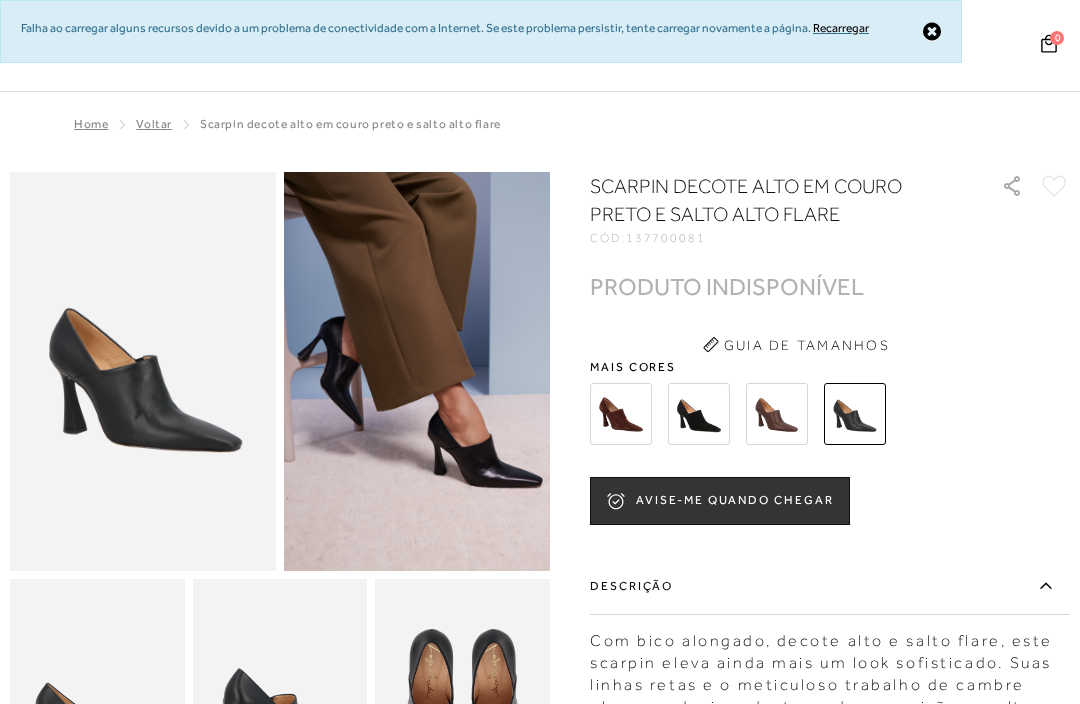 click on "Recarregar" at bounding box center [841, 28] 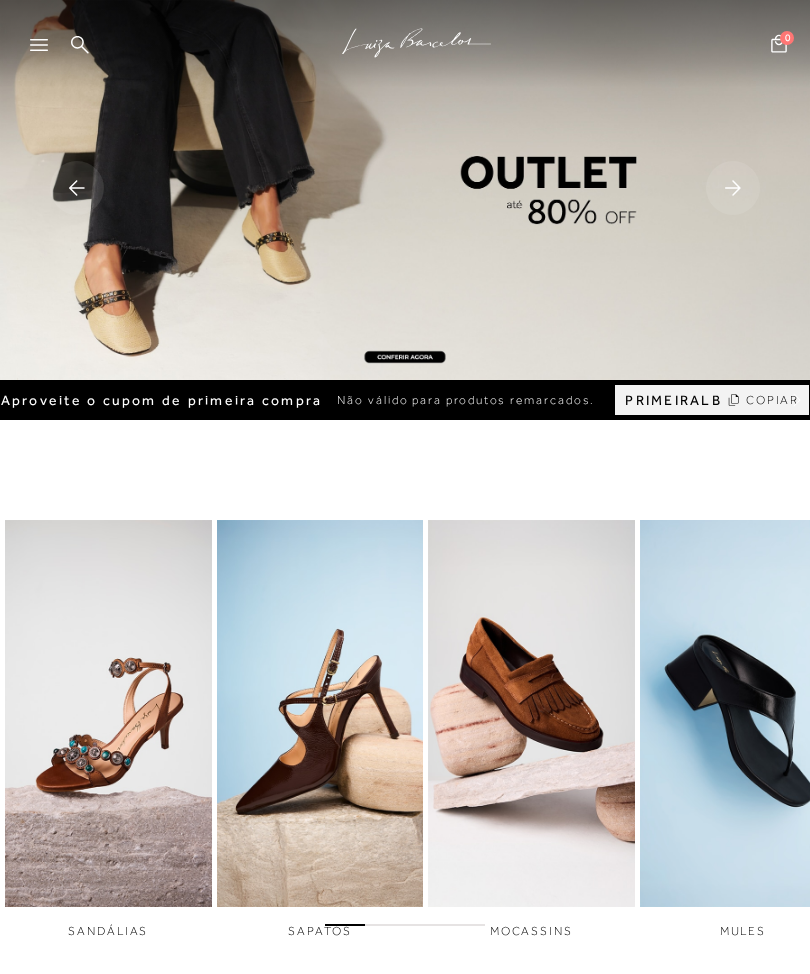 scroll, scrollTop: 0, scrollLeft: 0, axis: both 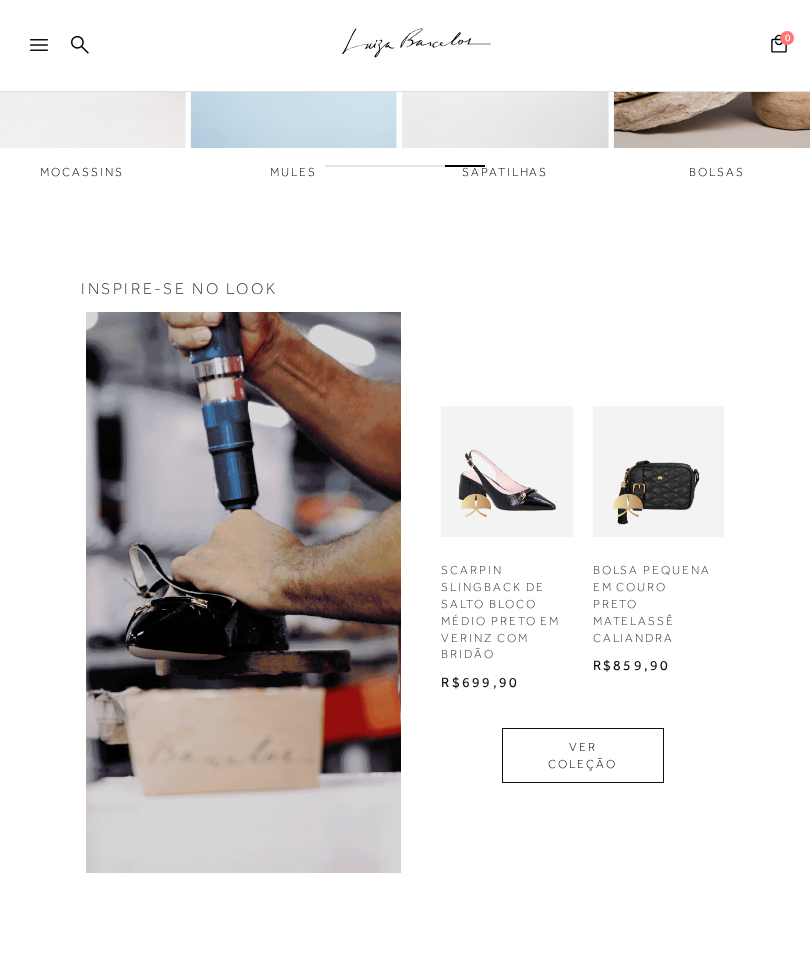click on "VER COLEÇÃO" at bounding box center (583, 756) 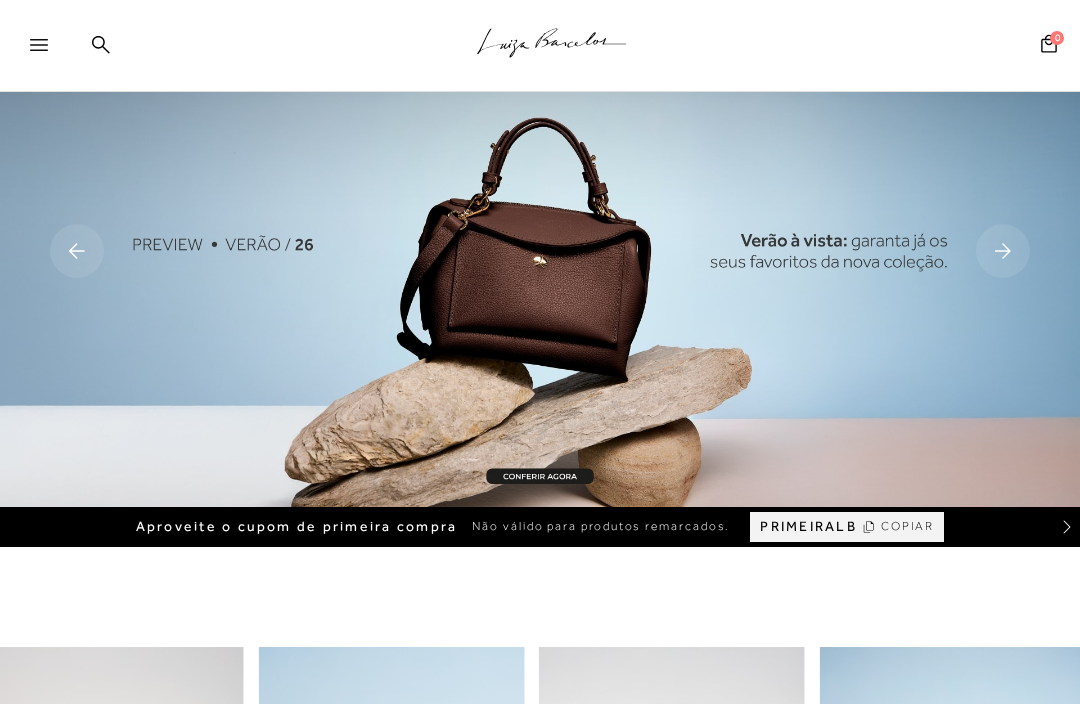 scroll, scrollTop: 1014, scrollLeft: 0, axis: vertical 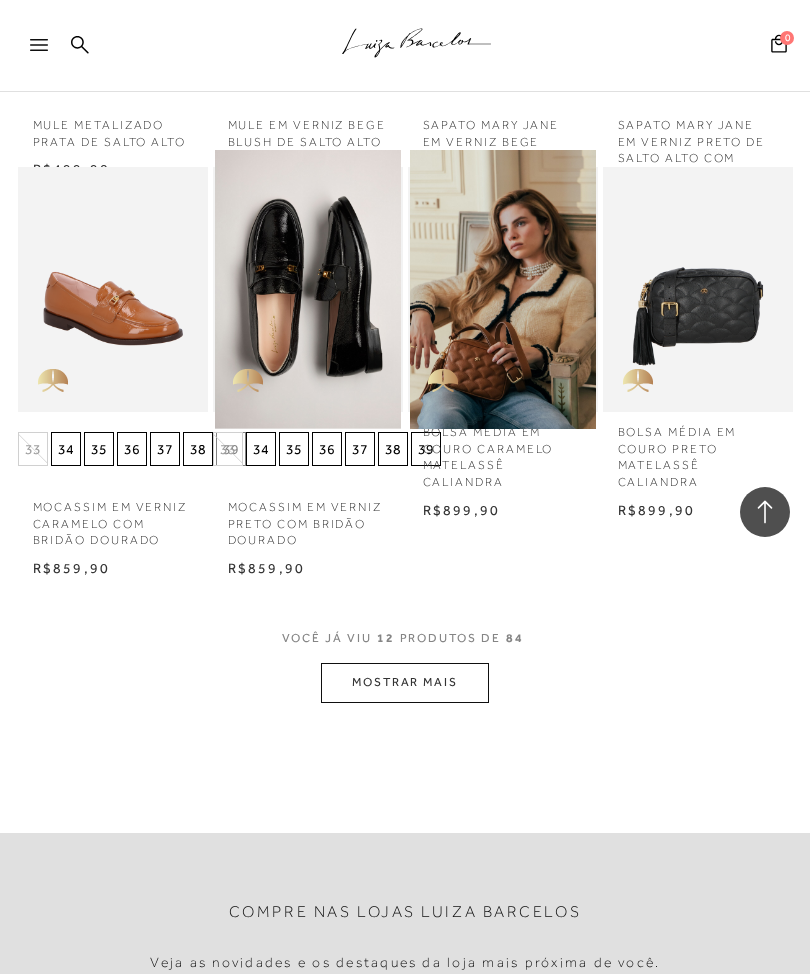 click on "MOSTRAR MAIS" at bounding box center [405, 682] 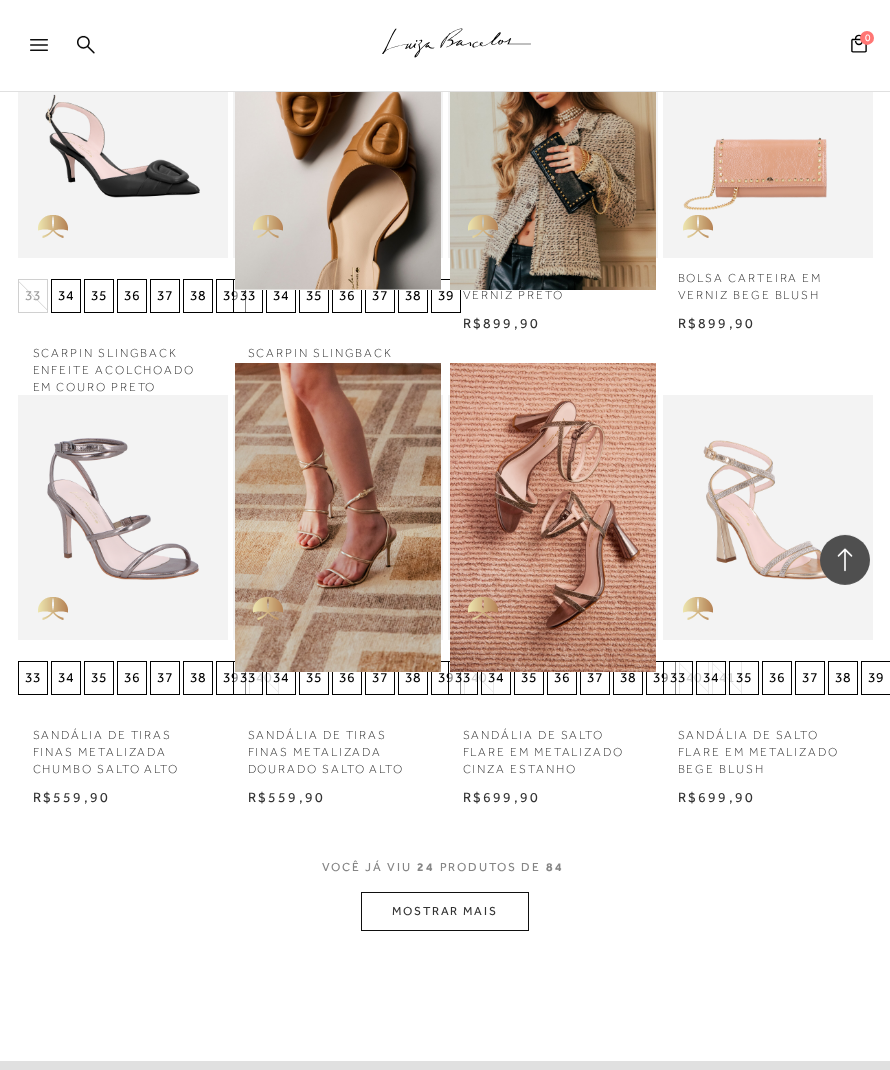 scroll, scrollTop: 1849, scrollLeft: 0, axis: vertical 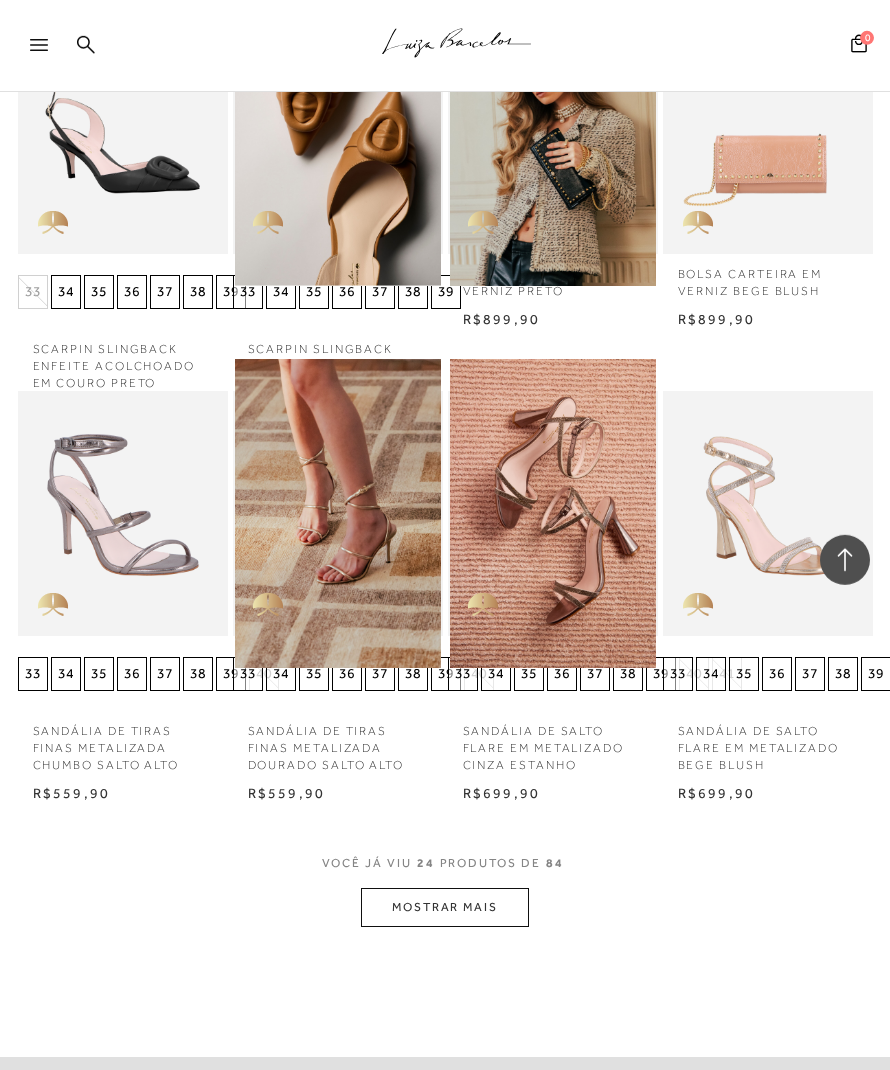 click on "MOSTRAR MAIS" at bounding box center [445, 907] 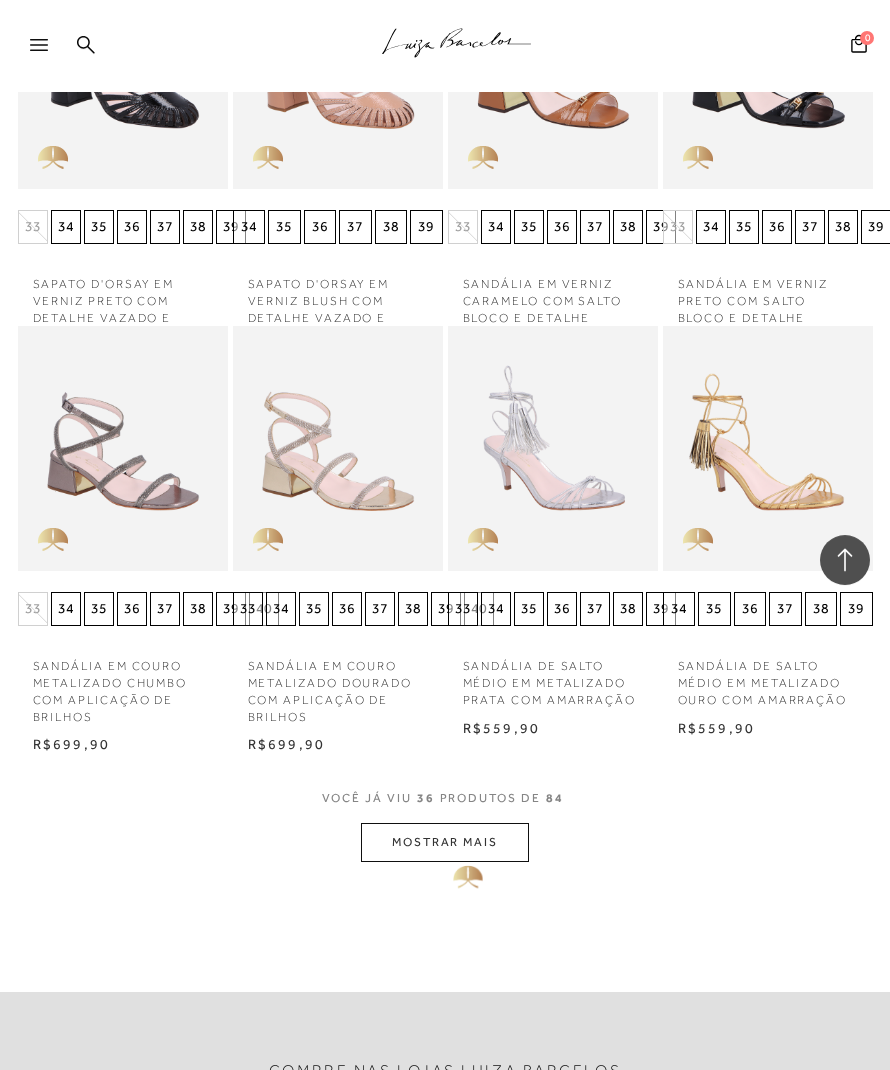 scroll, scrollTop: 3060, scrollLeft: 0, axis: vertical 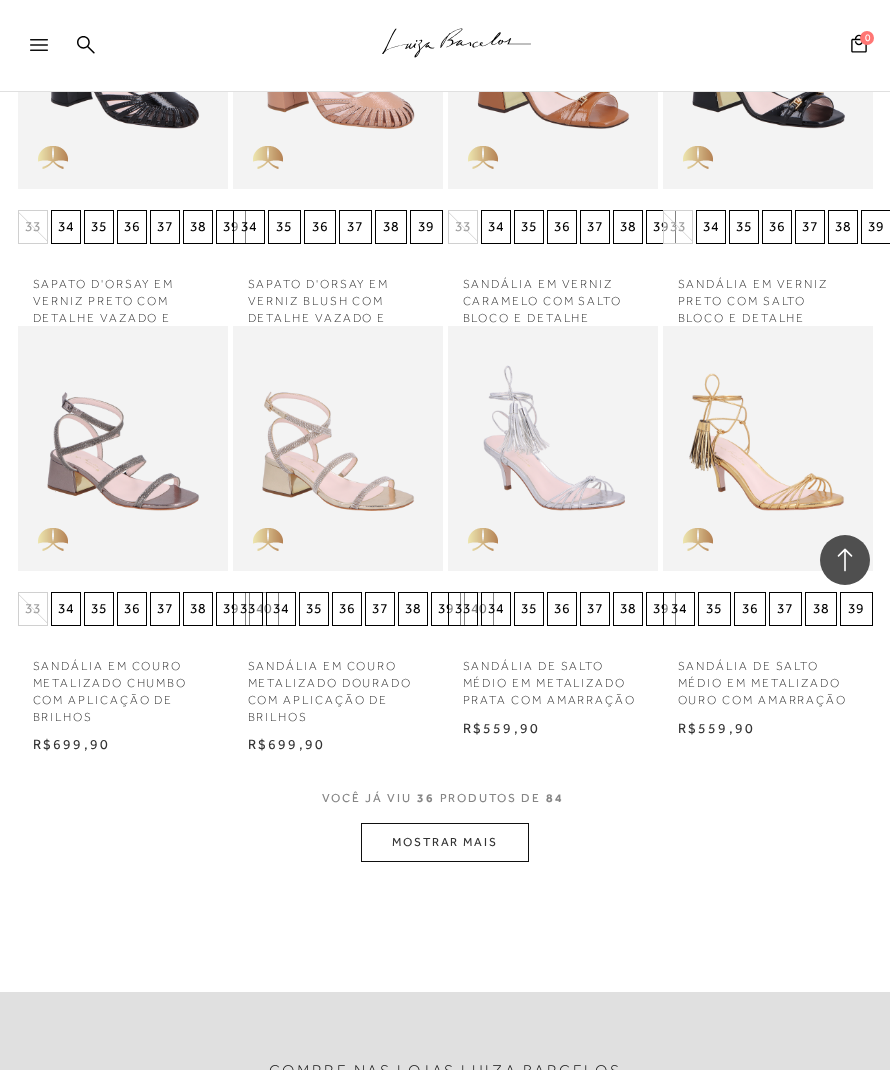click on "MOSTRAR MAIS" at bounding box center (445, 842) 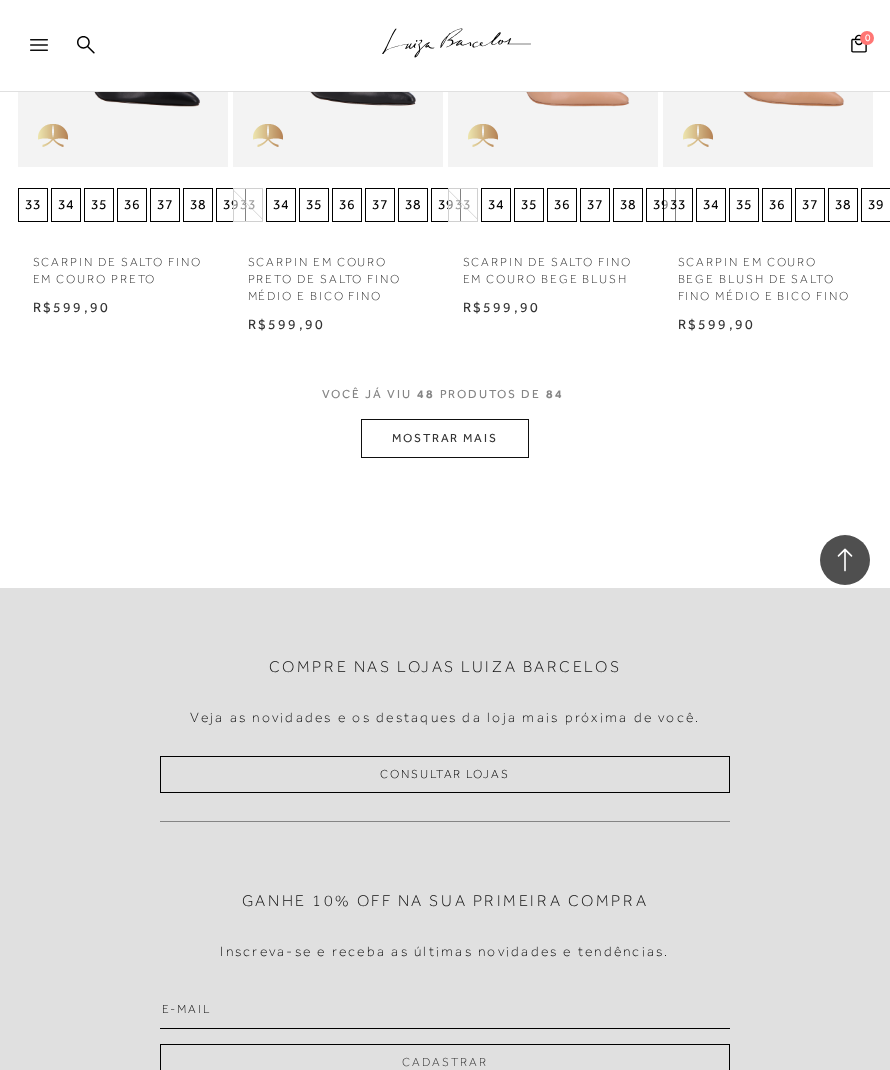 scroll, scrollTop: 4621, scrollLeft: 0, axis: vertical 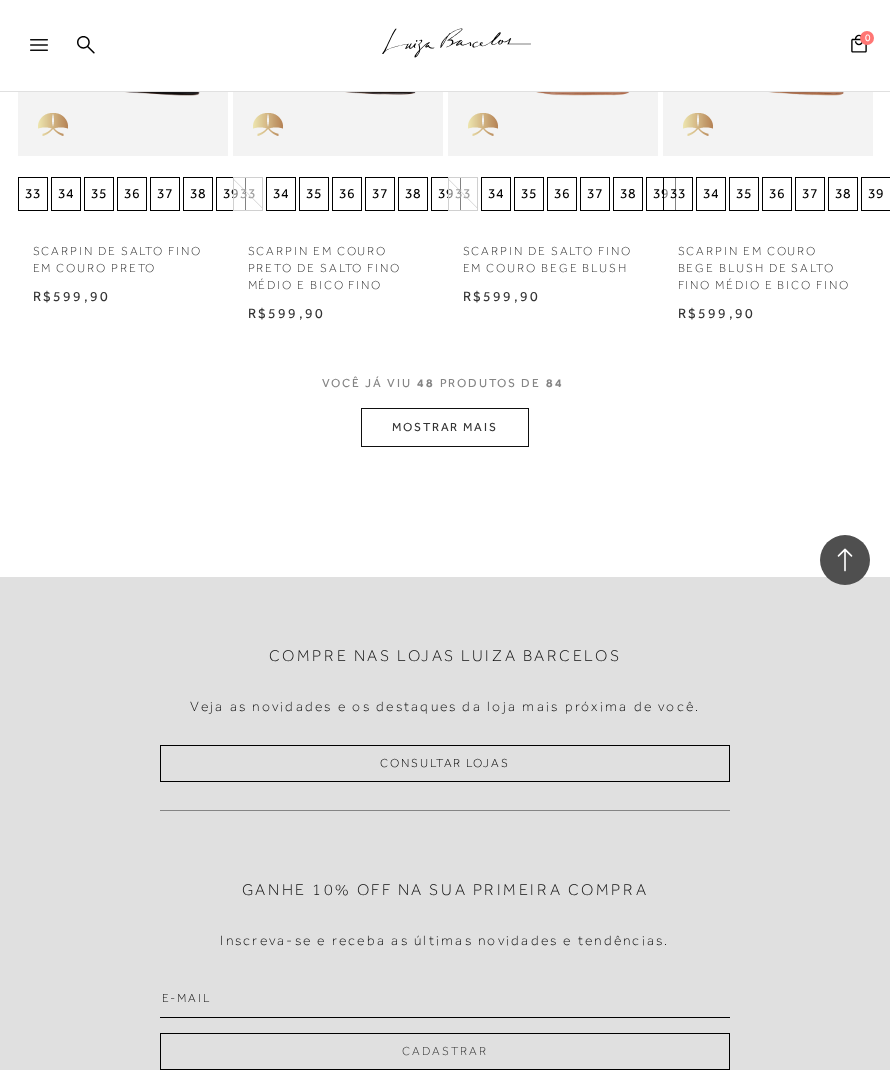 click on "MOSTRAR MAIS" at bounding box center (445, 427) 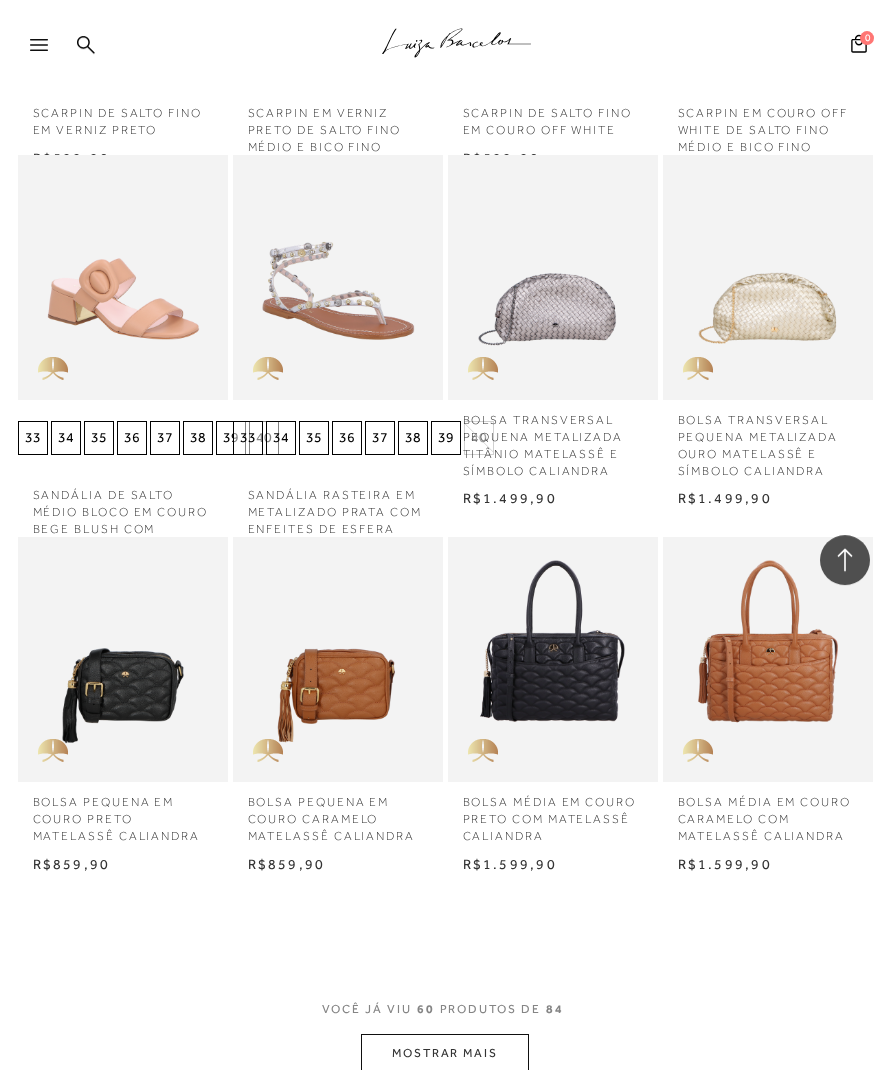 scroll, scrollTop: 5144, scrollLeft: 0, axis: vertical 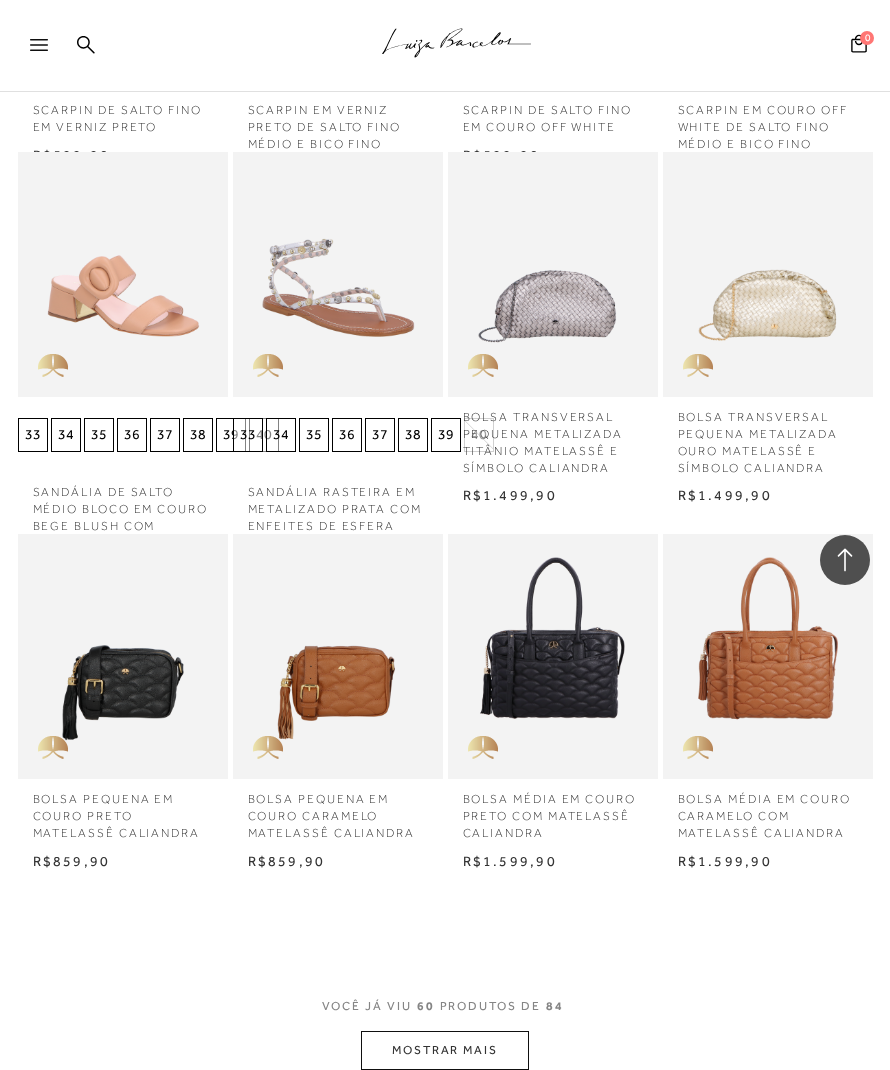 click on "MOSTRAR MAIS" at bounding box center [445, 1050] 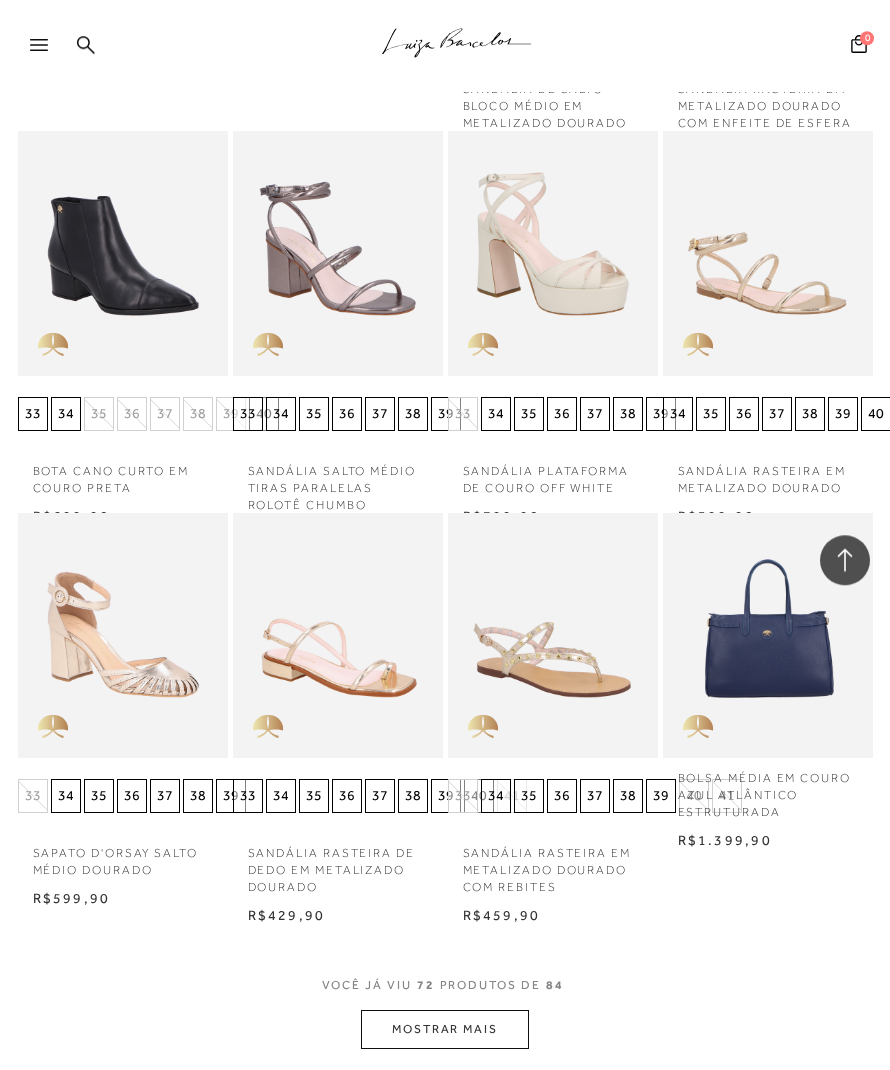 scroll, scrollTop: 6364, scrollLeft: 0, axis: vertical 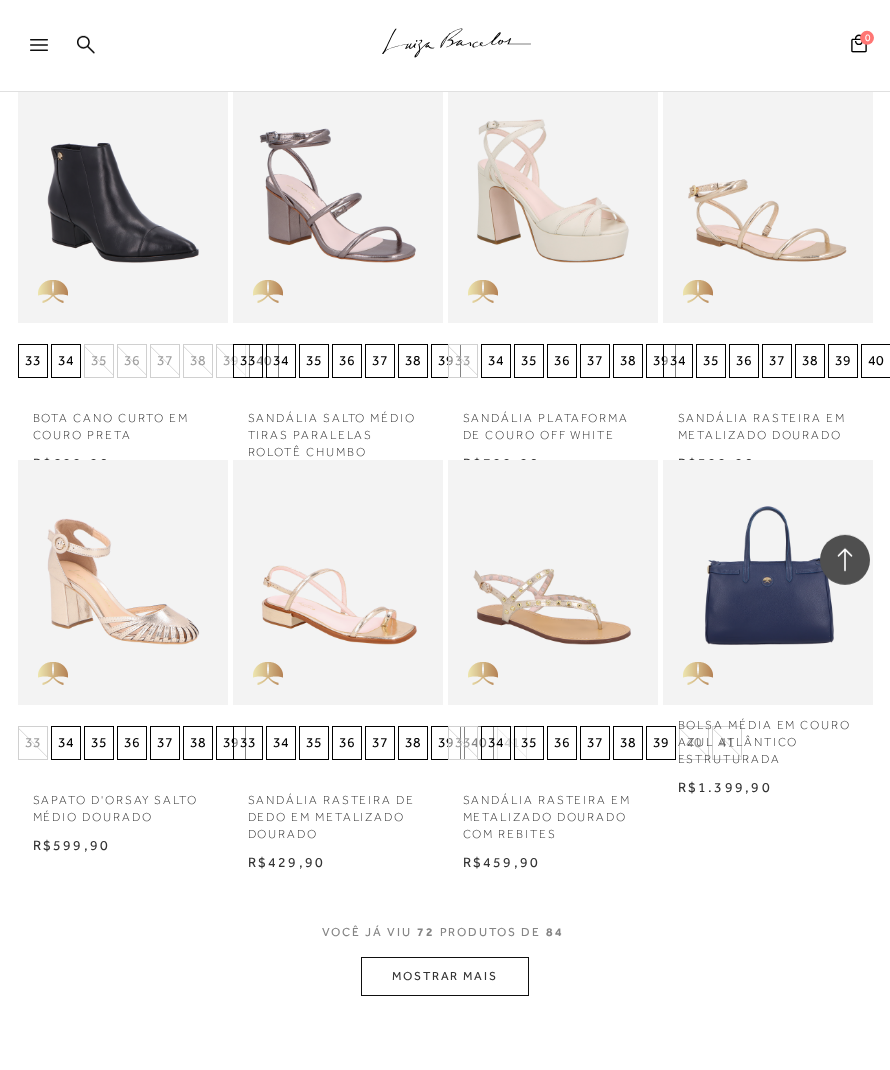 click on "MOSTRAR MAIS" at bounding box center (445, 976) 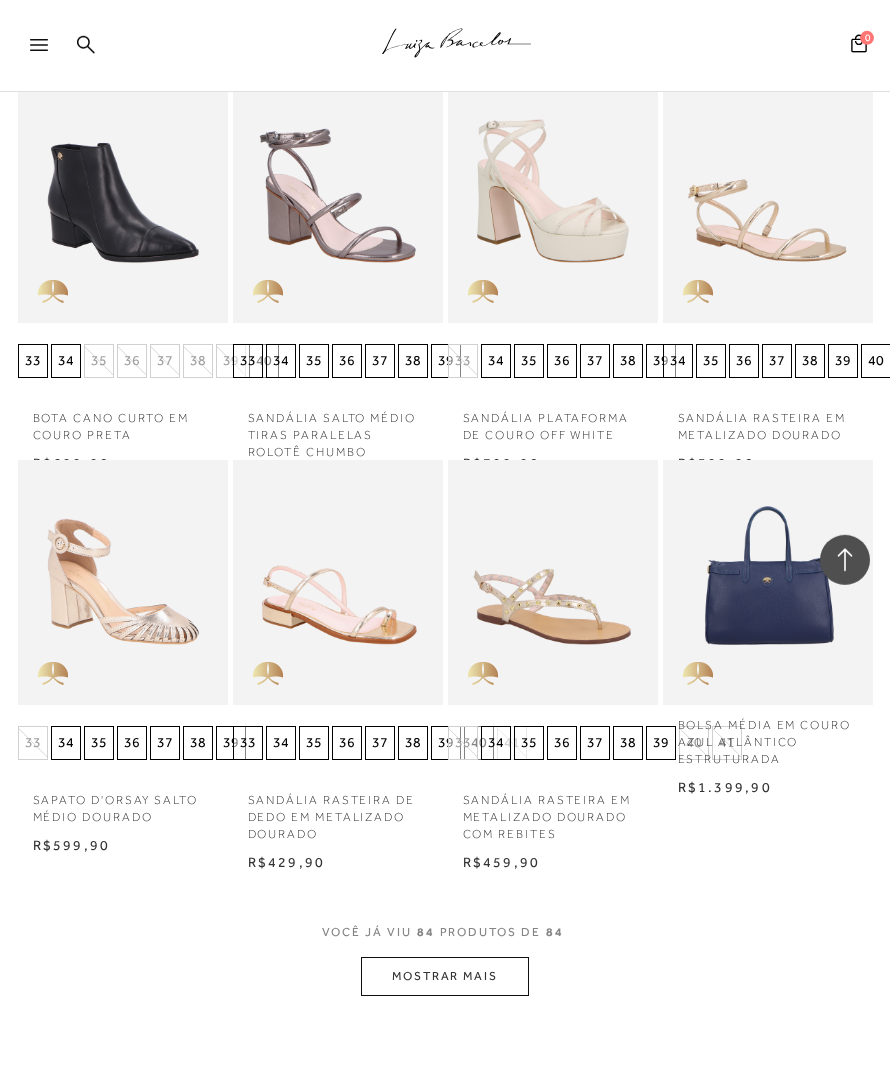 click on "MOSTRAR MAIS" at bounding box center [445, 976] 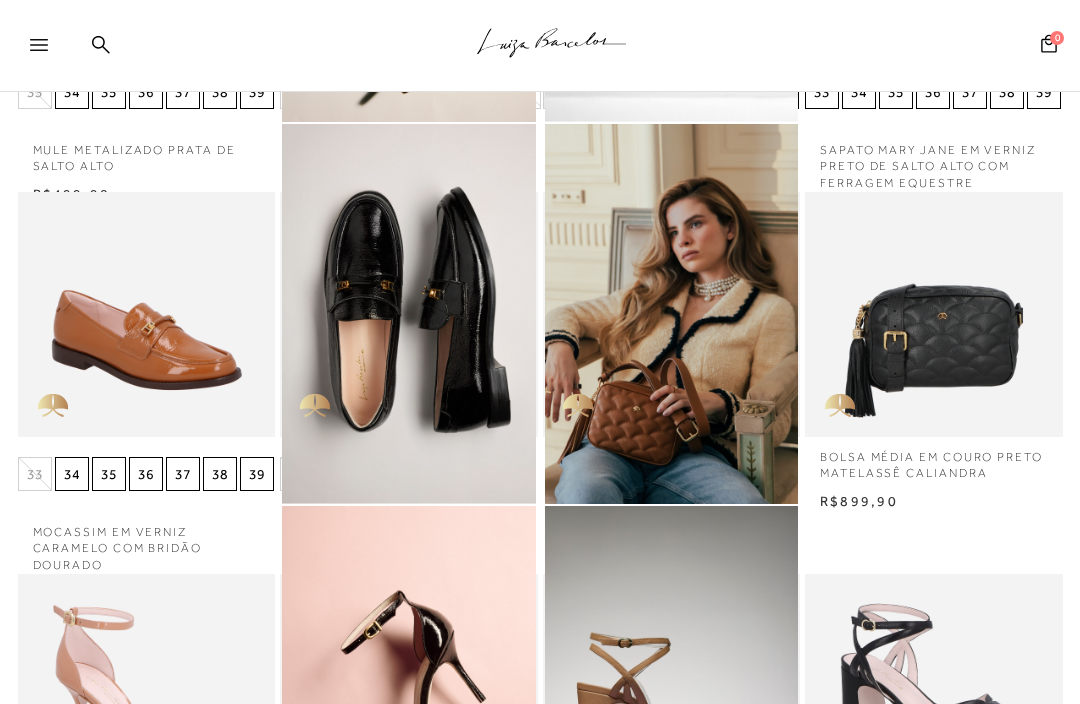 scroll, scrollTop: 0, scrollLeft: 0, axis: both 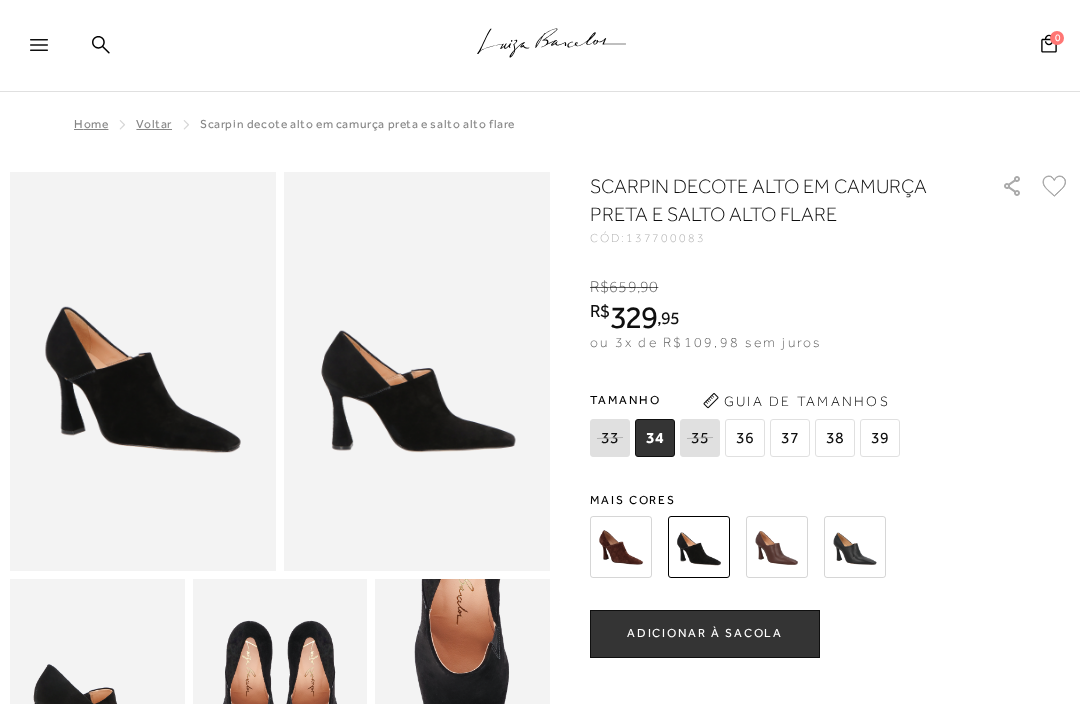 click at bounding box center (777, 547) 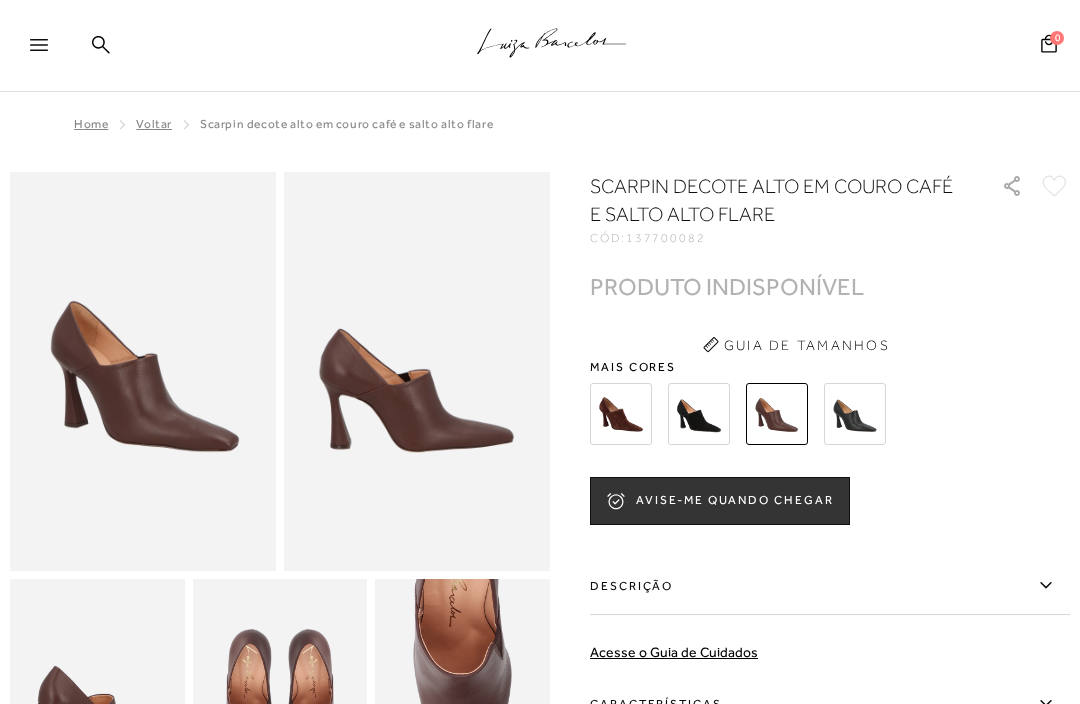 click at bounding box center (621, 414) 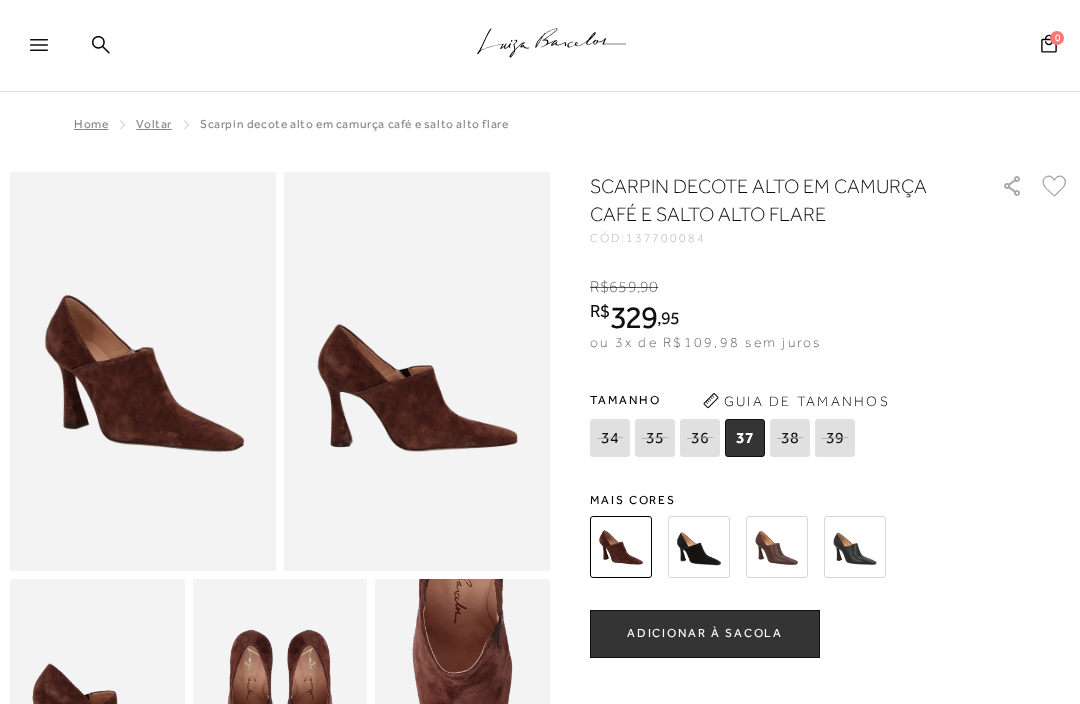 click on "ADICIONAR À SACOLA" at bounding box center [705, 633] 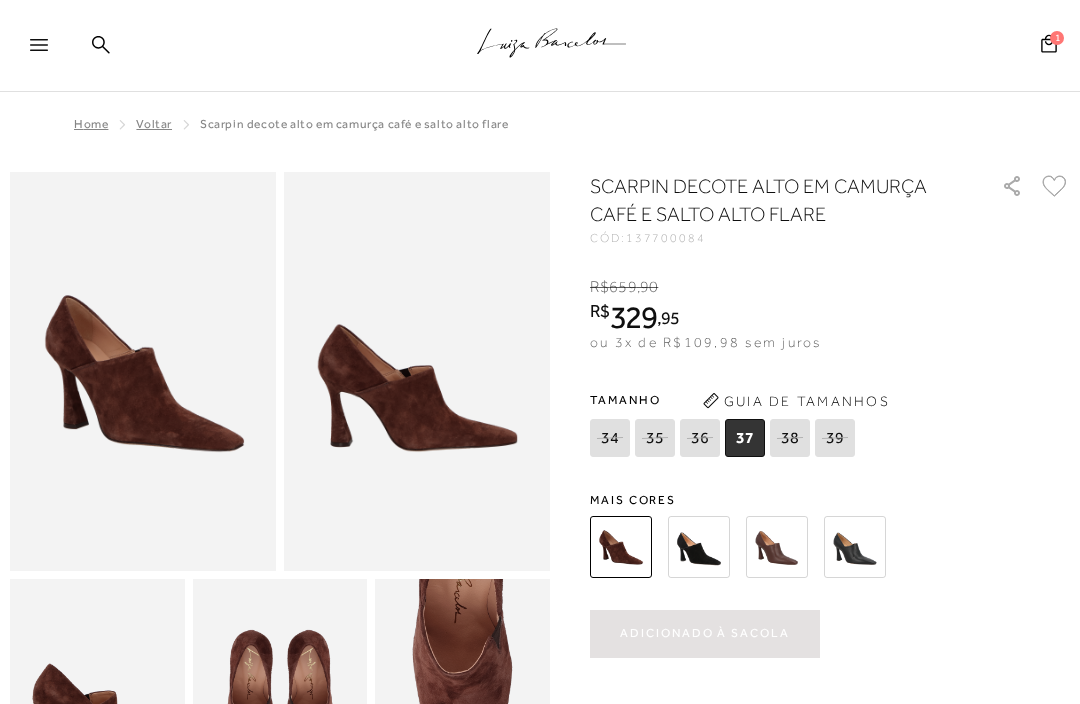 scroll, scrollTop: 0, scrollLeft: 0, axis: both 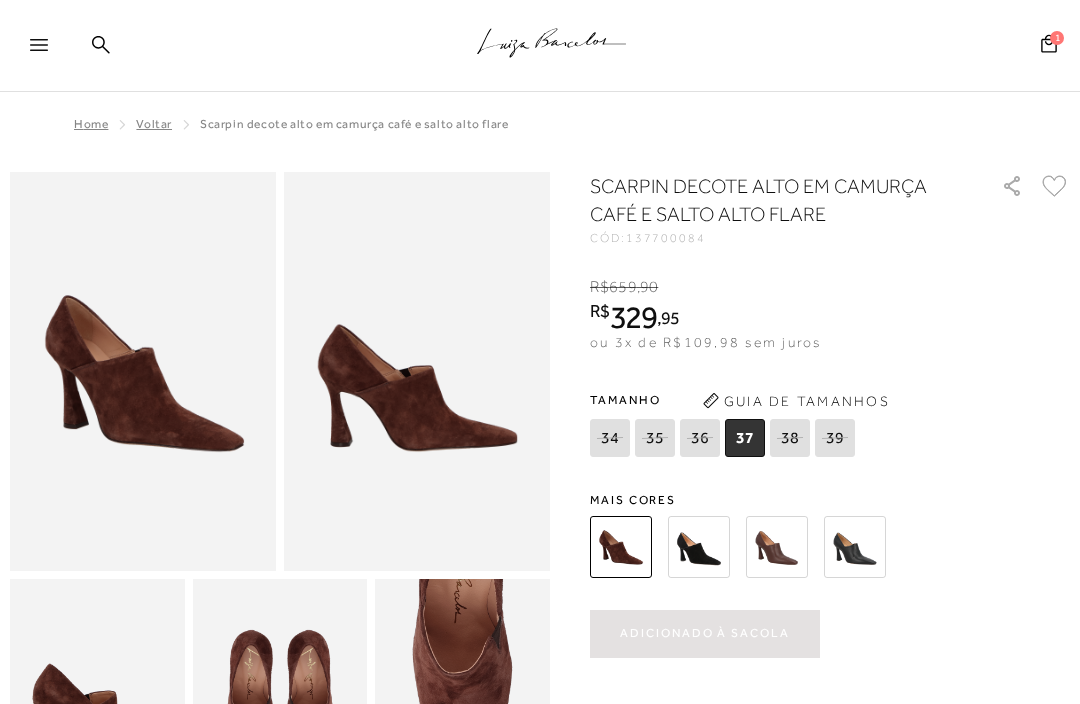 click at bounding box center [699, 547] 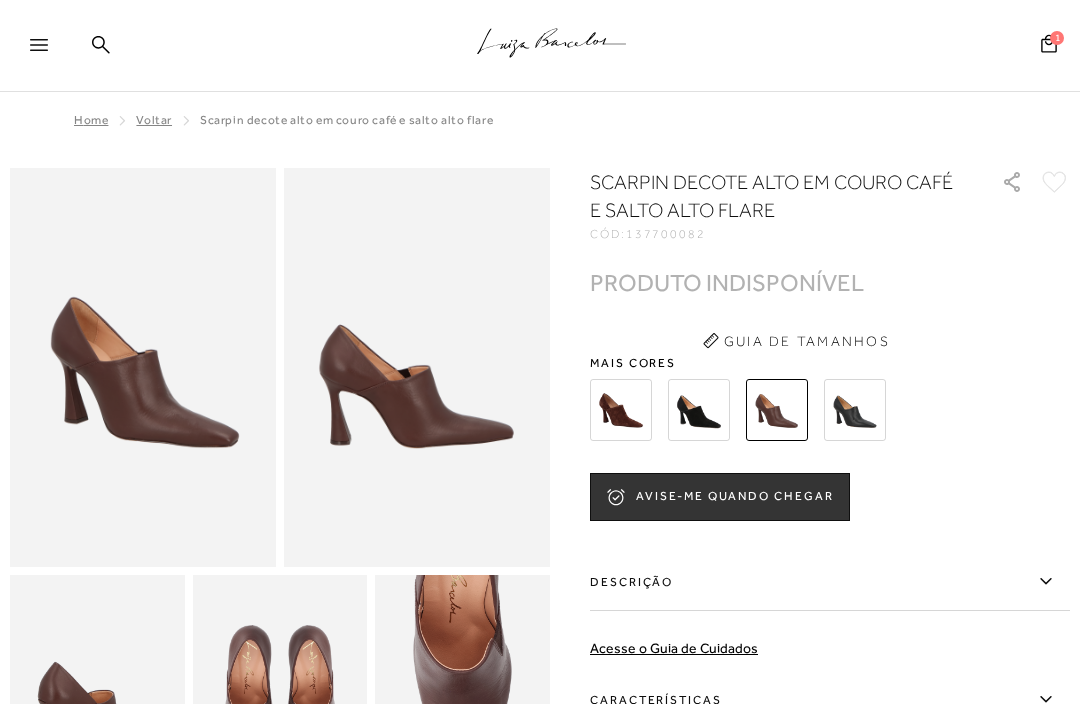 scroll, scrollTop: 5, scrollLeft: 0, axis: vertical 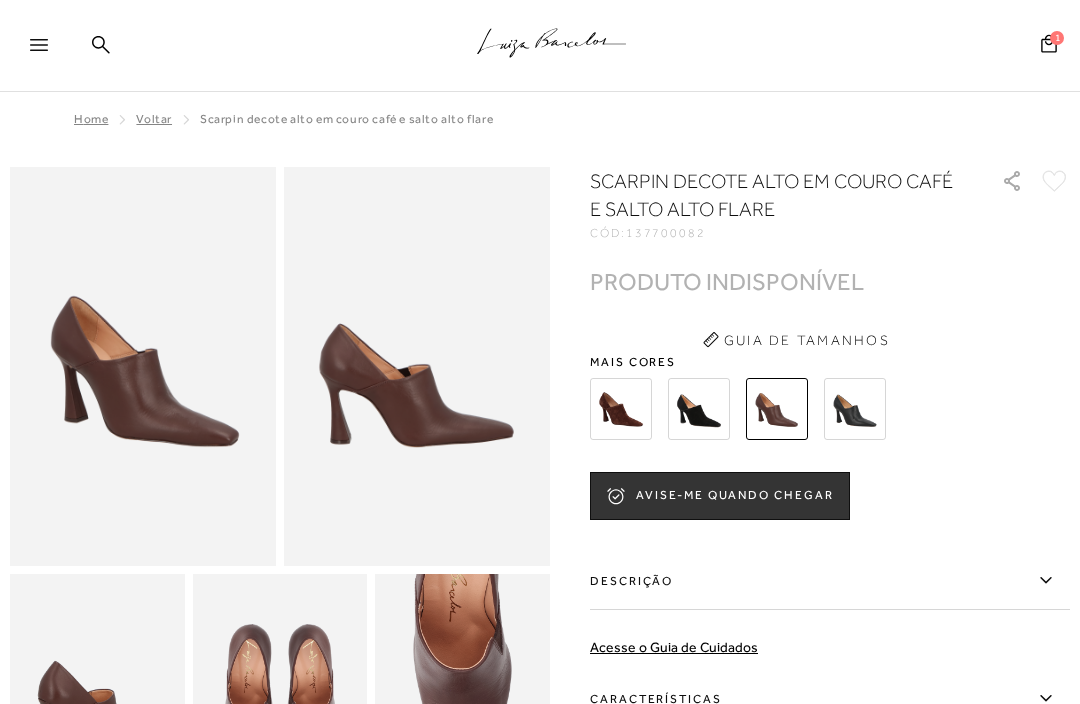 click at bounding box center (699, 409) 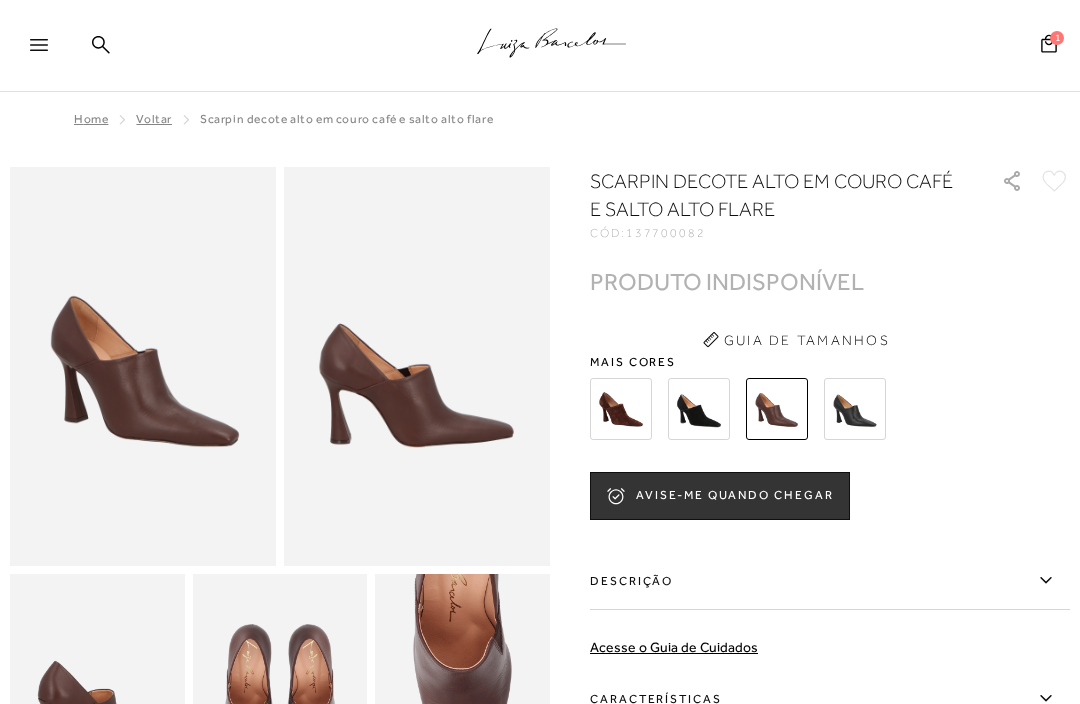 click at bounding box center (699, 409) 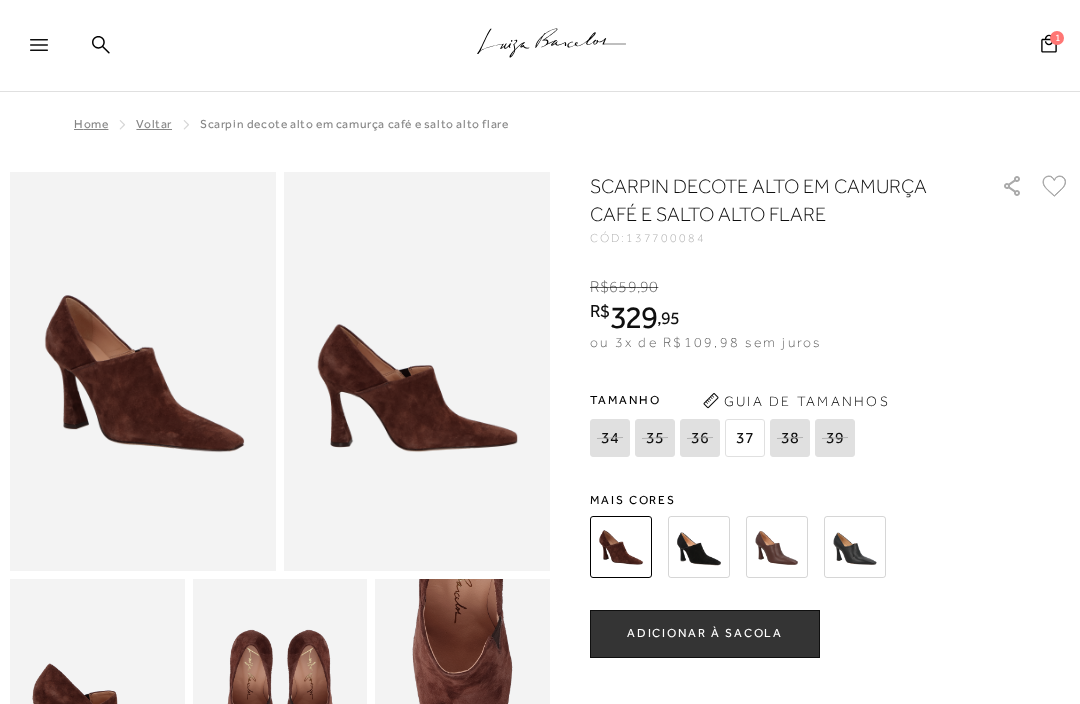 scroll, scrollTop: 0, scrollLeft: 0, axis: both 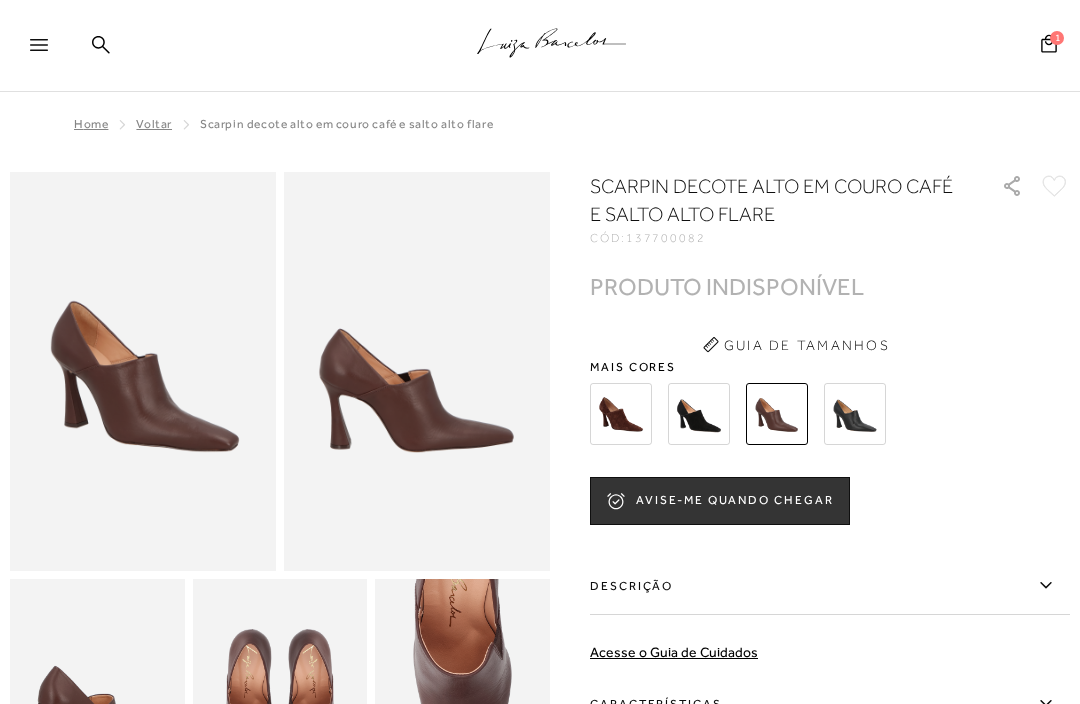click on "Voltar" at bounding box center [154, 124] 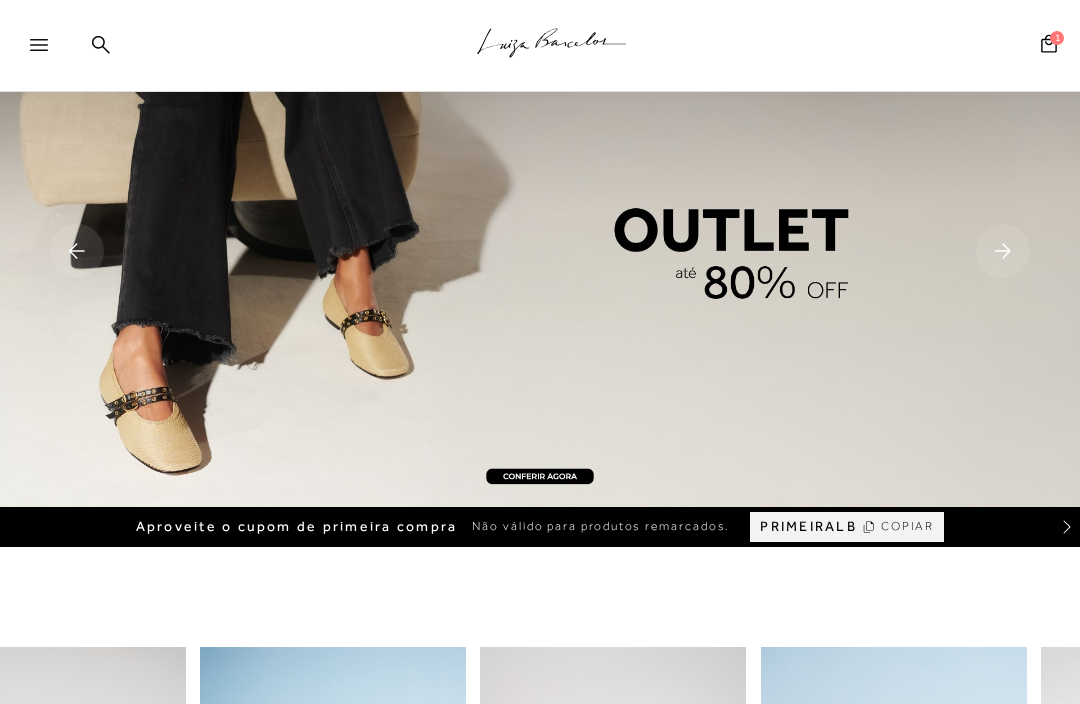 scroll, scrollTop: 506, scrollLeft: 0, axis: vertical 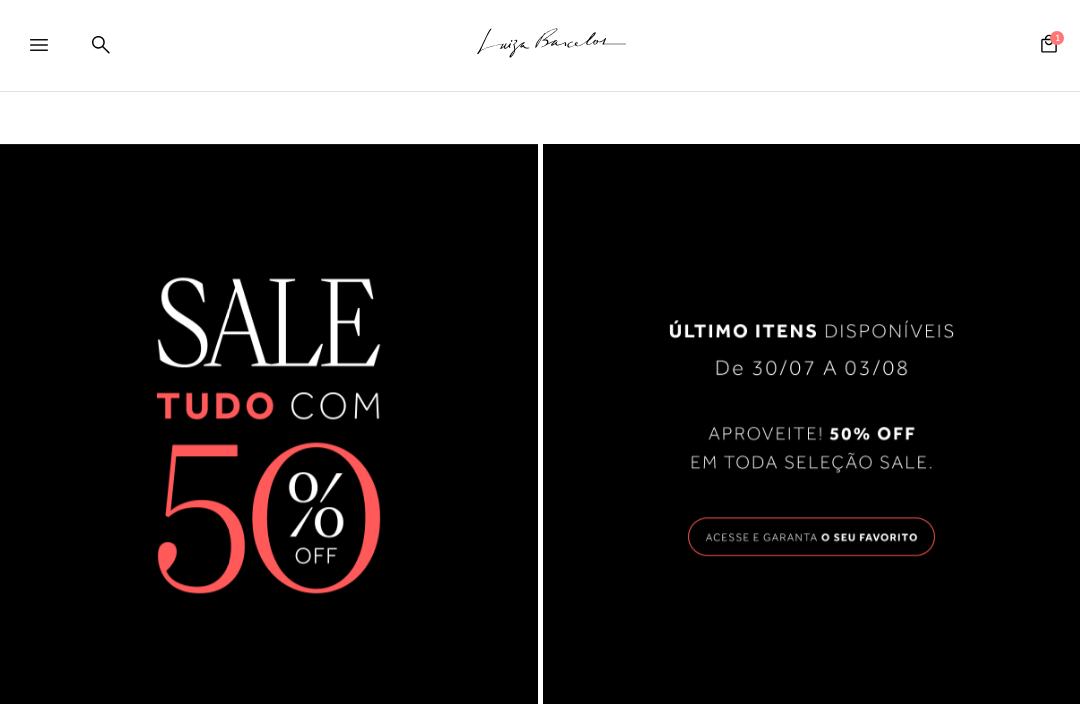 click at bounding box center [811, 435] 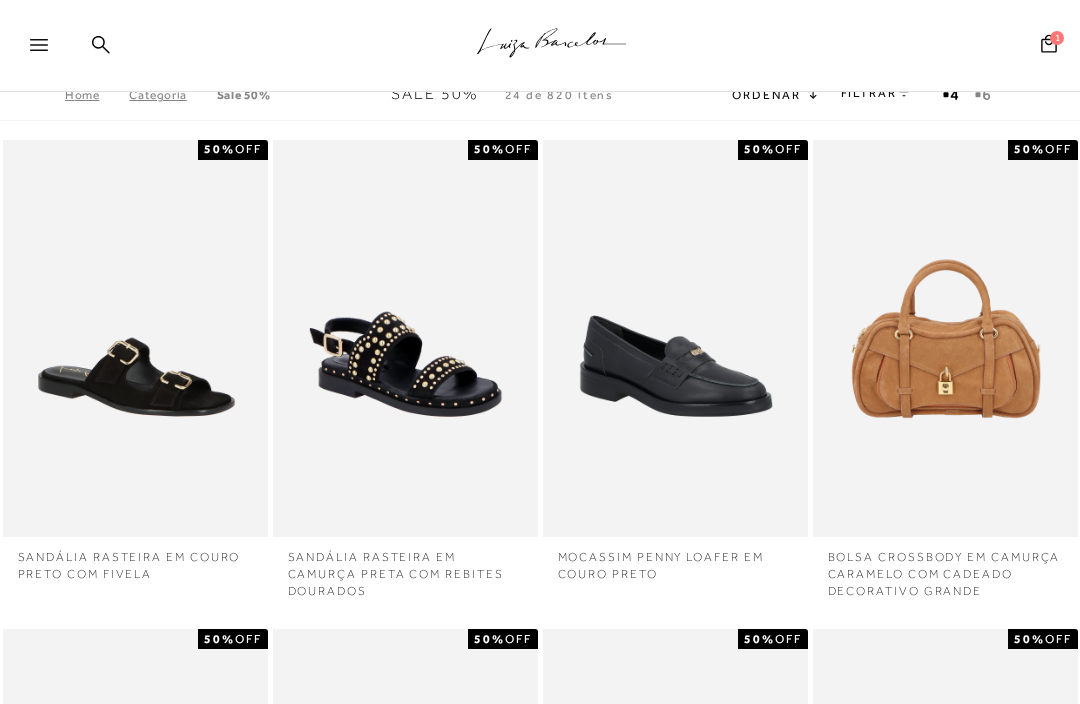 scroll, scrollTop: 0, scrollLeft: 0, axis: both 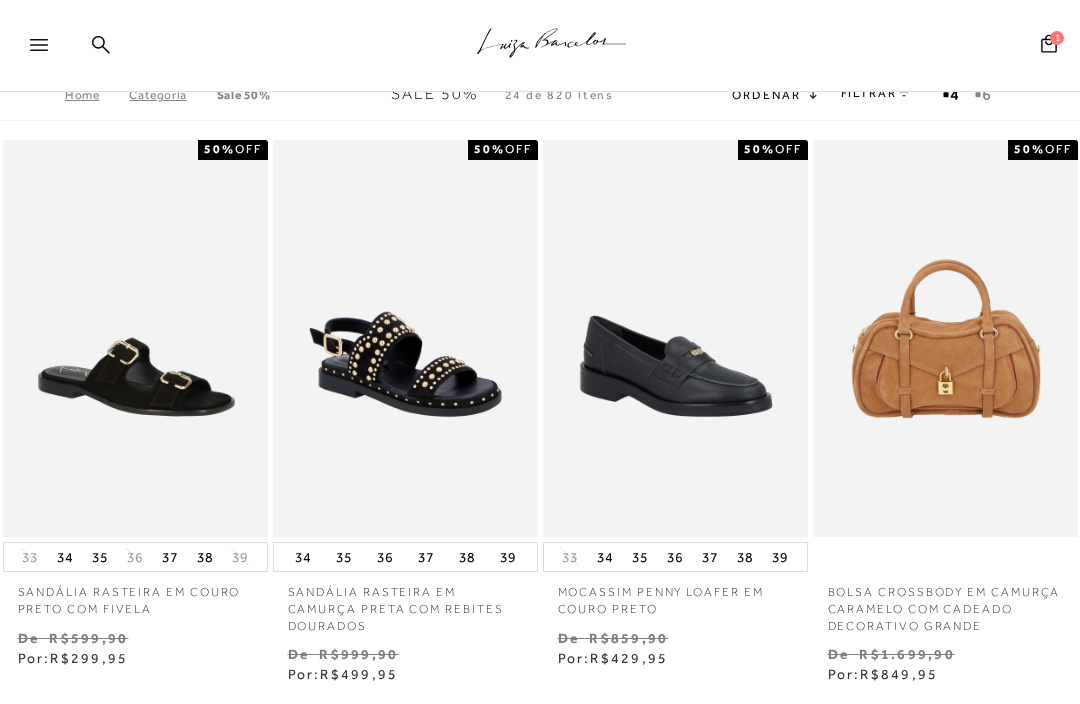 click on "FILTRAR" at bounding box center [876, 93] 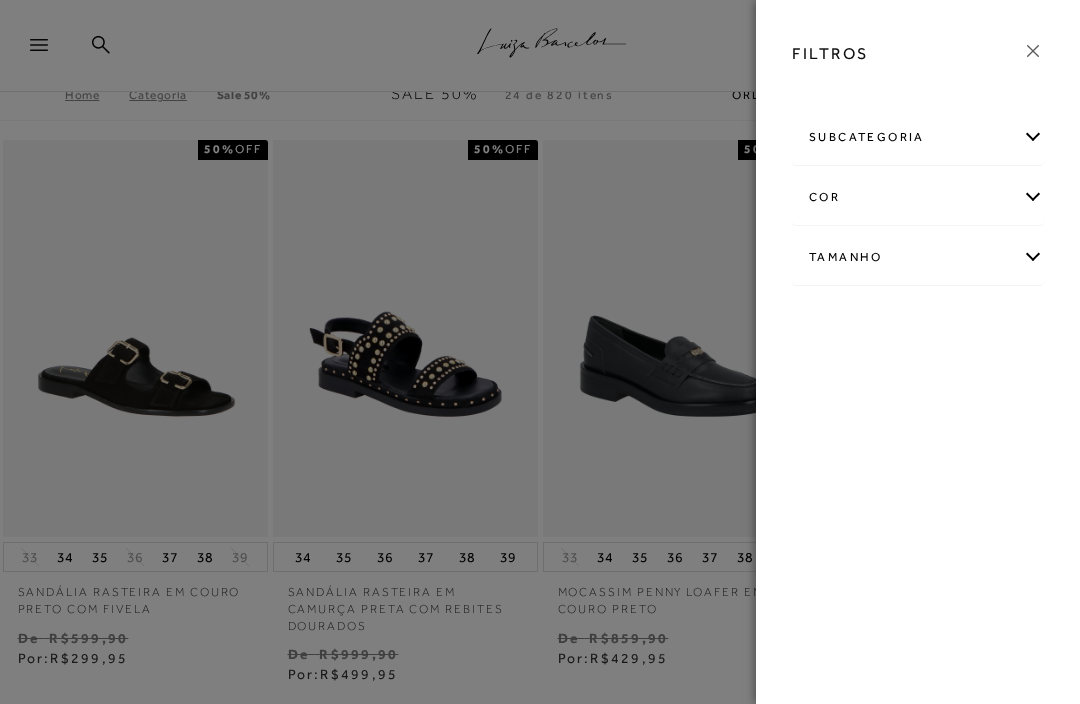 click on "Tamanho" at bounding box center [918, 257] 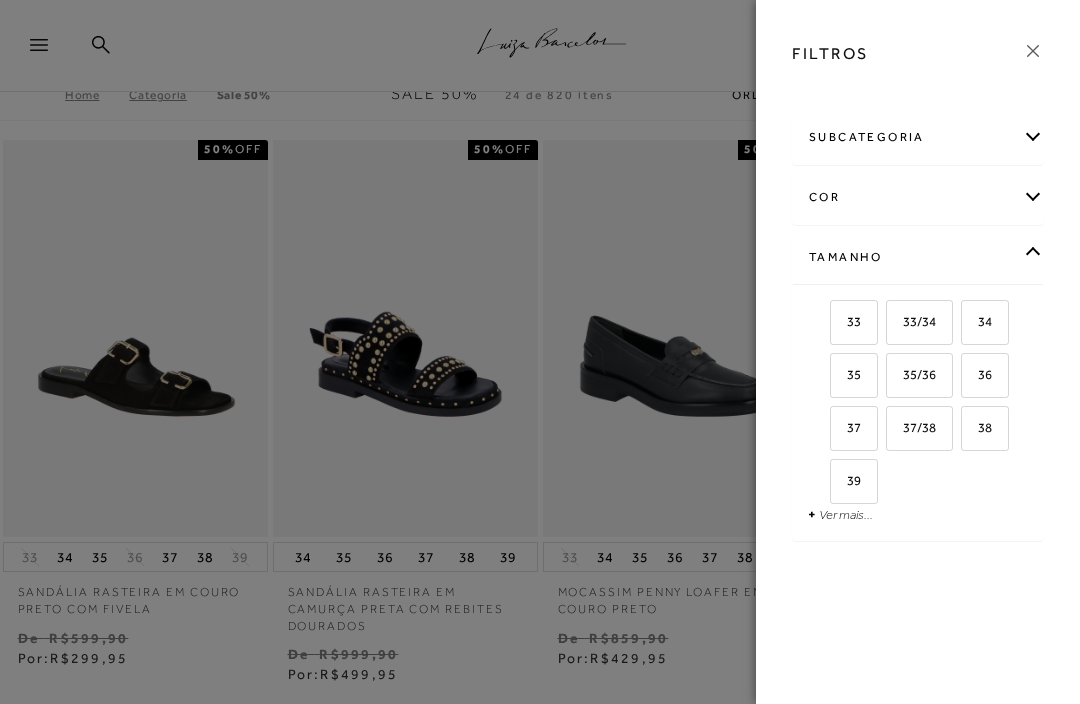 click on "37" at bounding box center (846, 427) 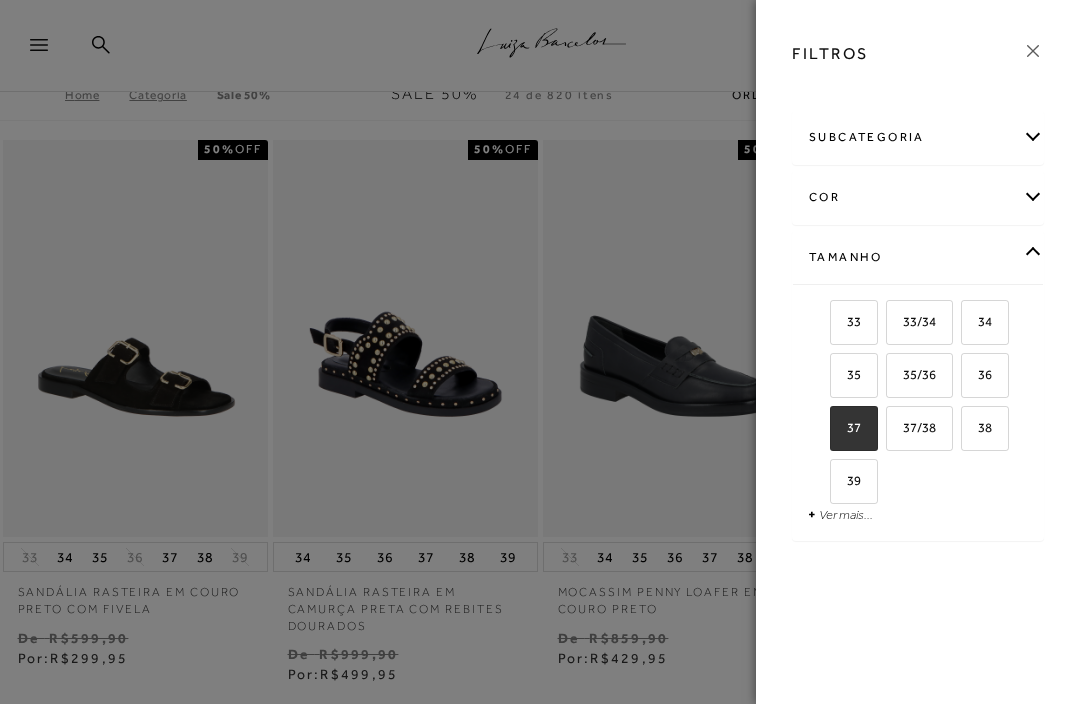 checkbox on "true" 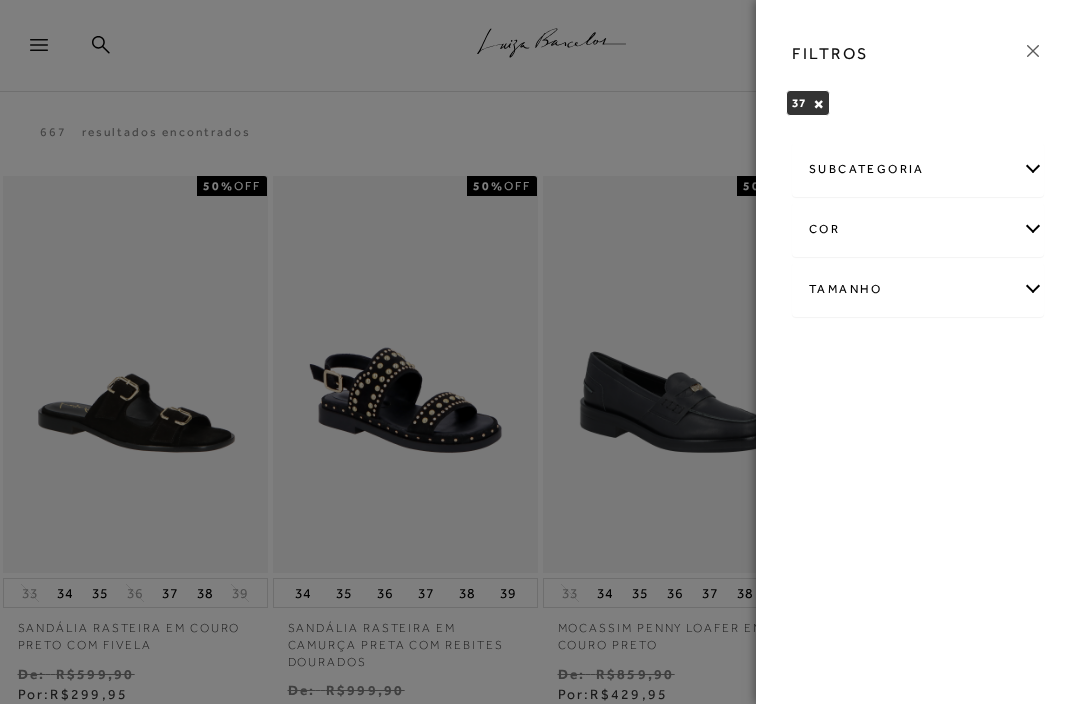 click 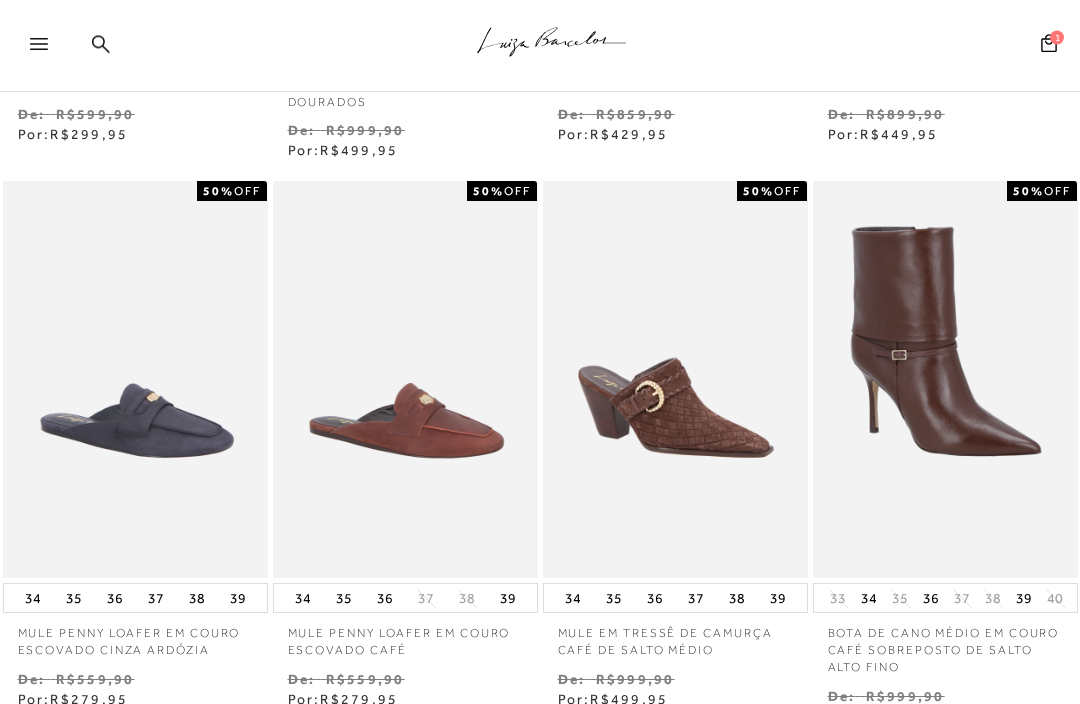 scroll, scrollTop: 560, scrollLeft: 0, axis: vertical 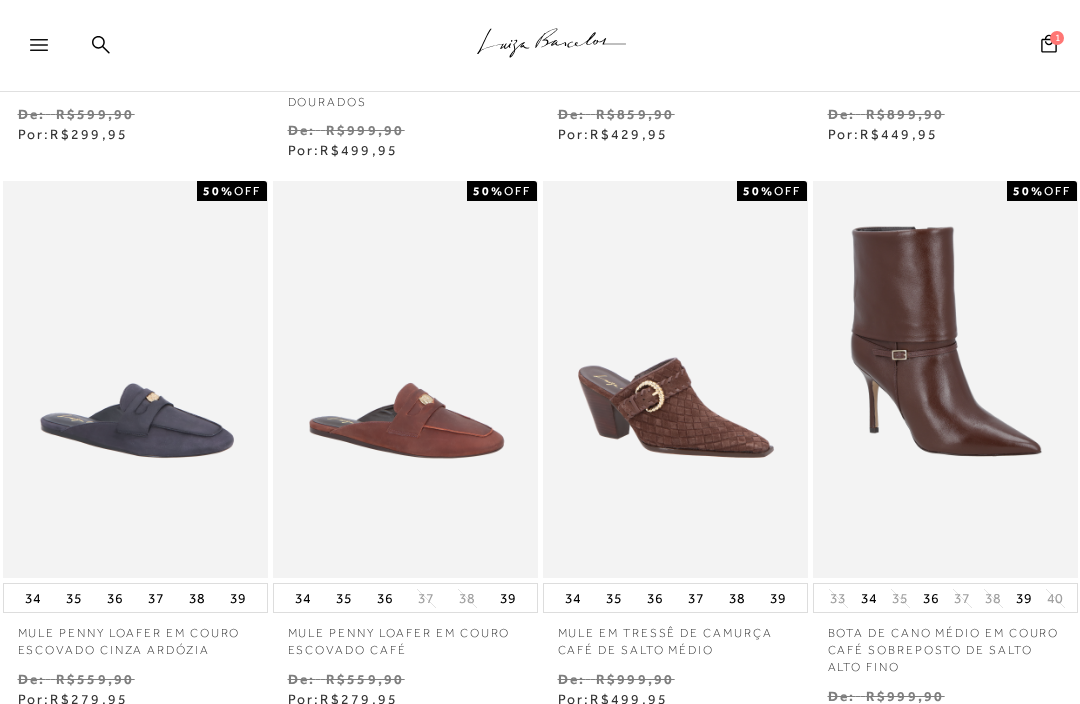 click at bounding box center [405, 380] 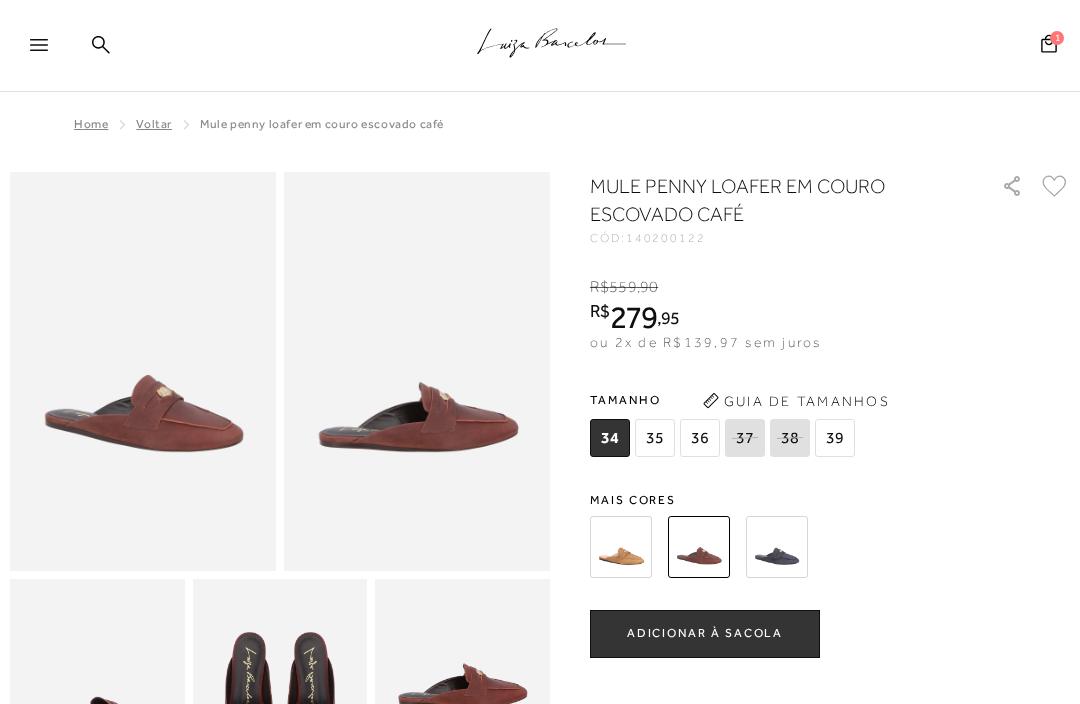 scroll, scrollTop: 0, scrollLeft: 0, axis: both 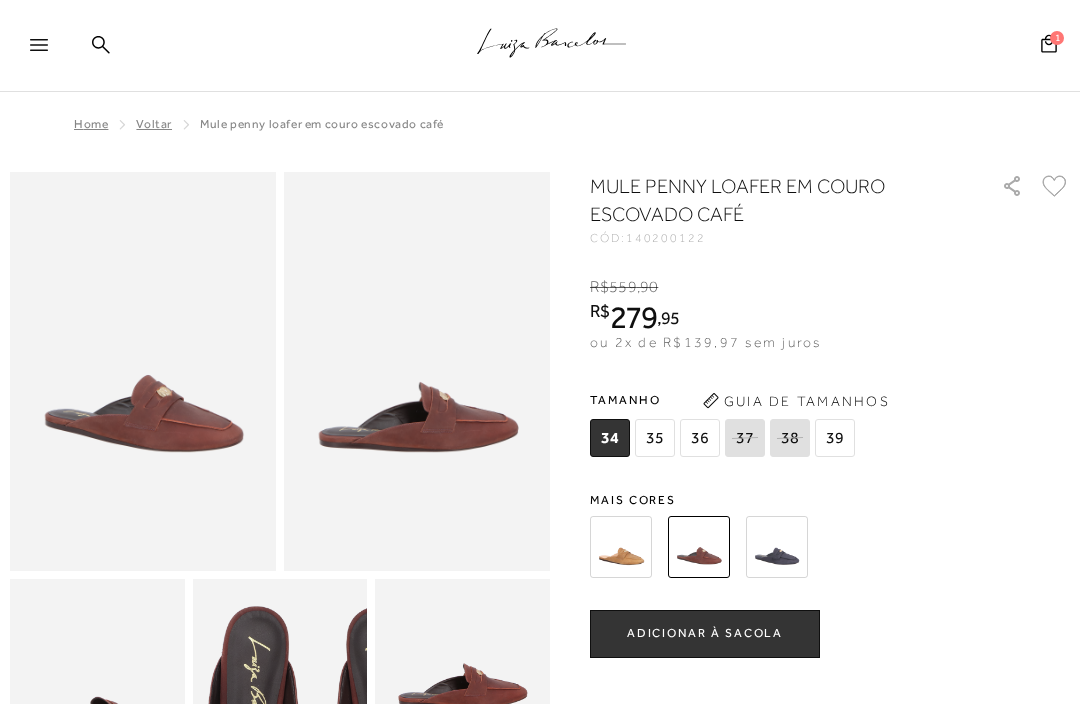 click at bounding box center (316, 762) 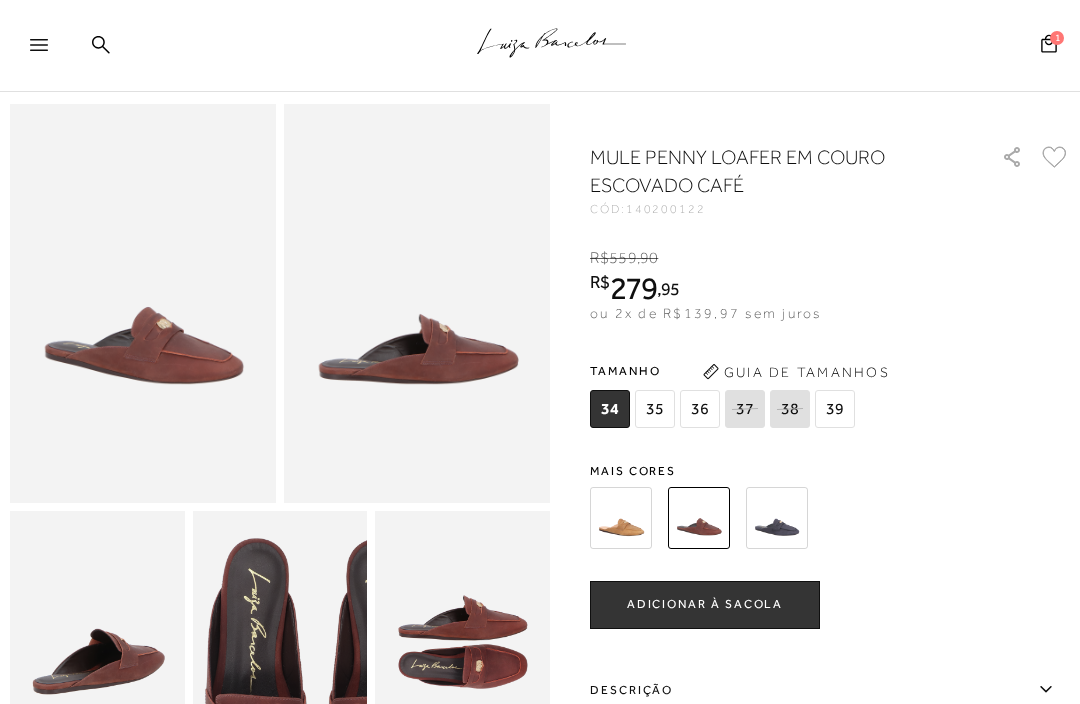 scroll, scrollTop: 0, scrollLeft: 0, axis: both 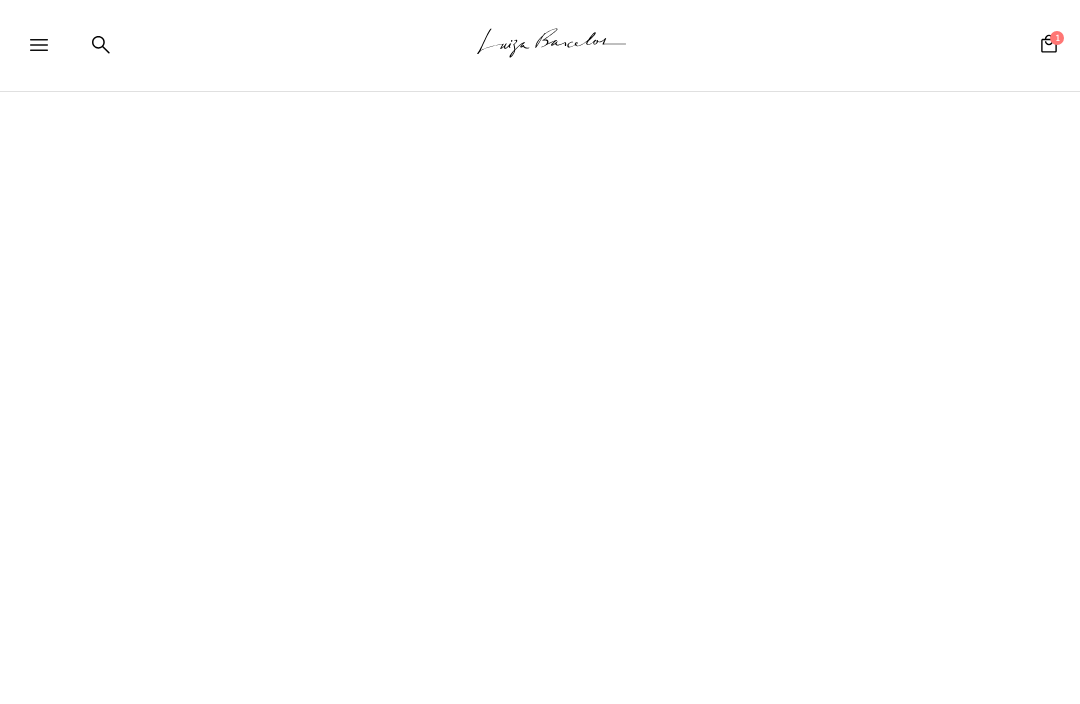 click on "Cabeçalho de navegação orientada
FILTROS
37
×
Limpar todos os refinamentos
subcategoria
Modelo Preço cor AZUL" at bounding box center [540, 385] 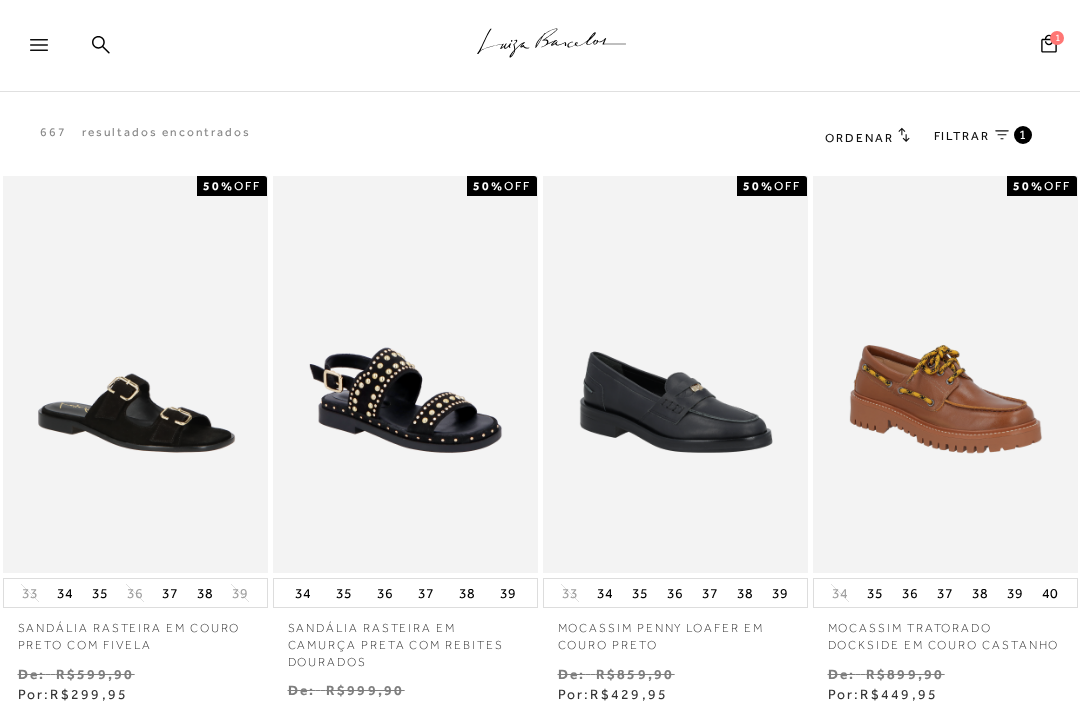 click on "FILTRAR" at bounding box center [962, 136] 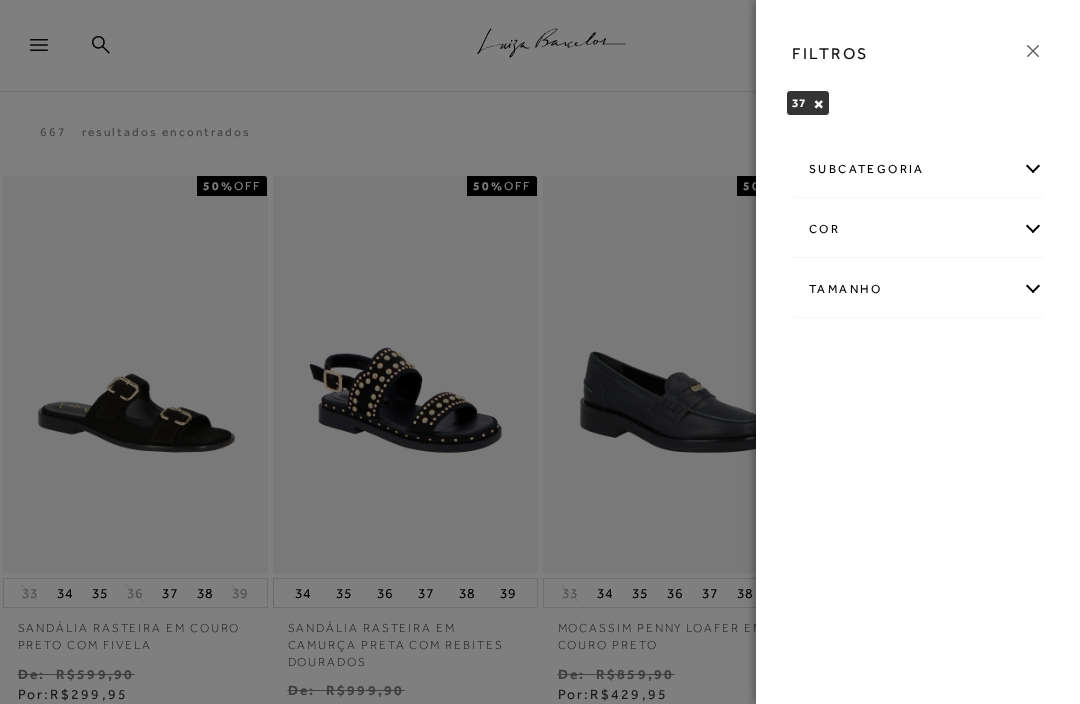 click on "Tamanho" at bounding box center (918, 289) 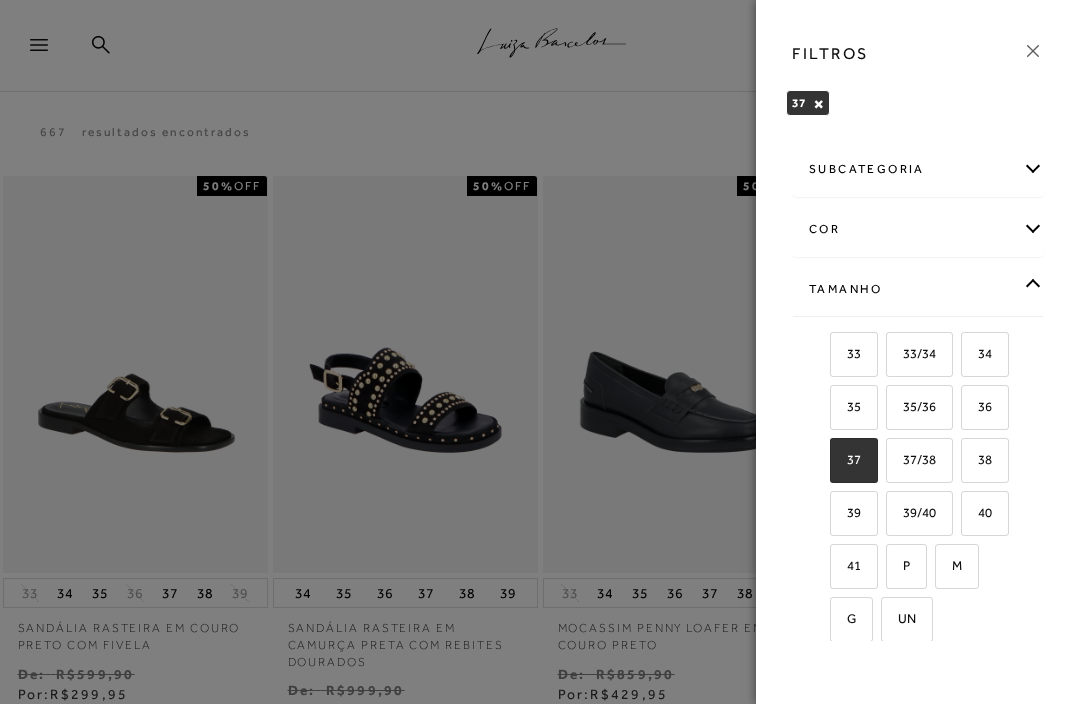 click on "37" at bounding box center [846, 459] 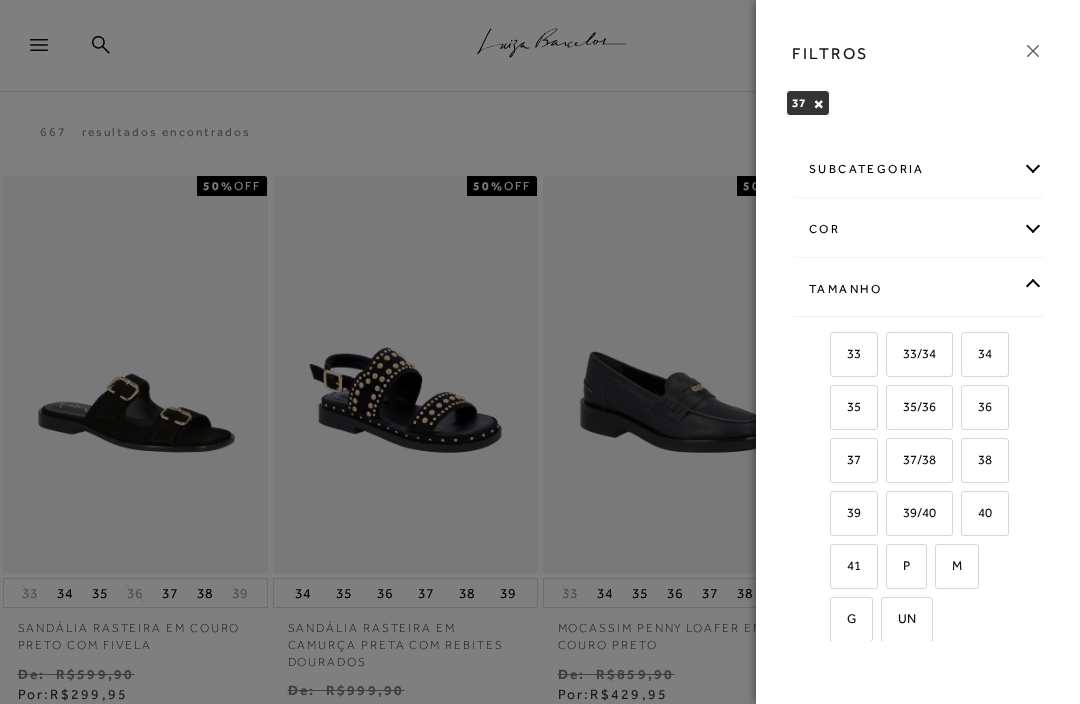 checkbox on "false" 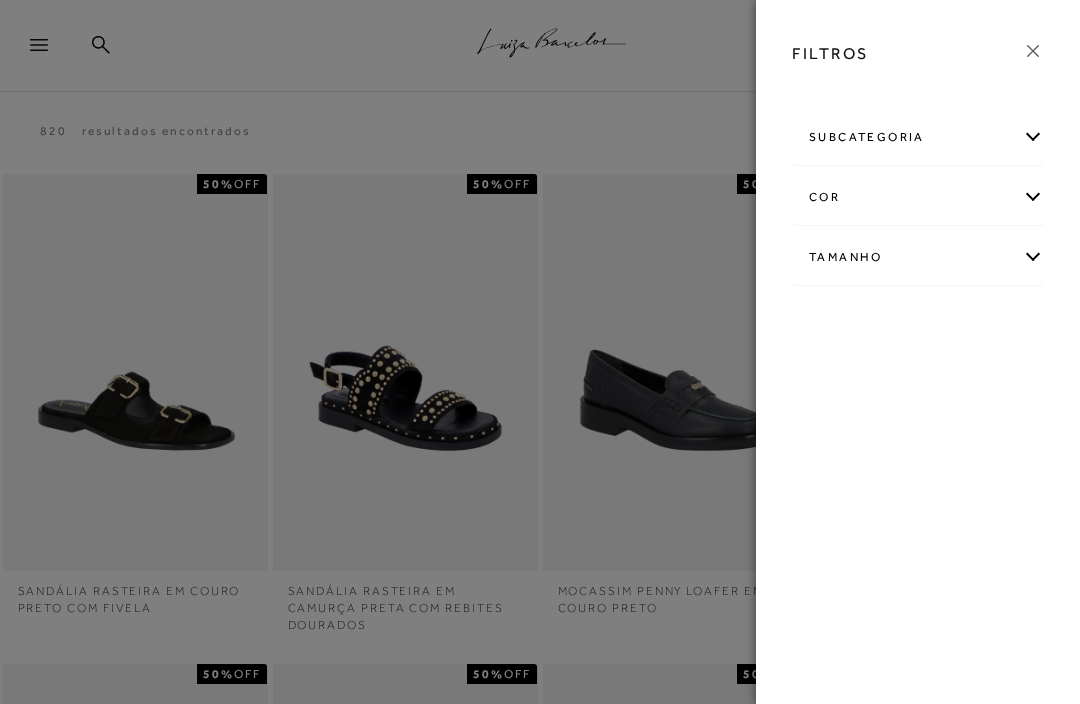 click at bounding box center [540, 352] 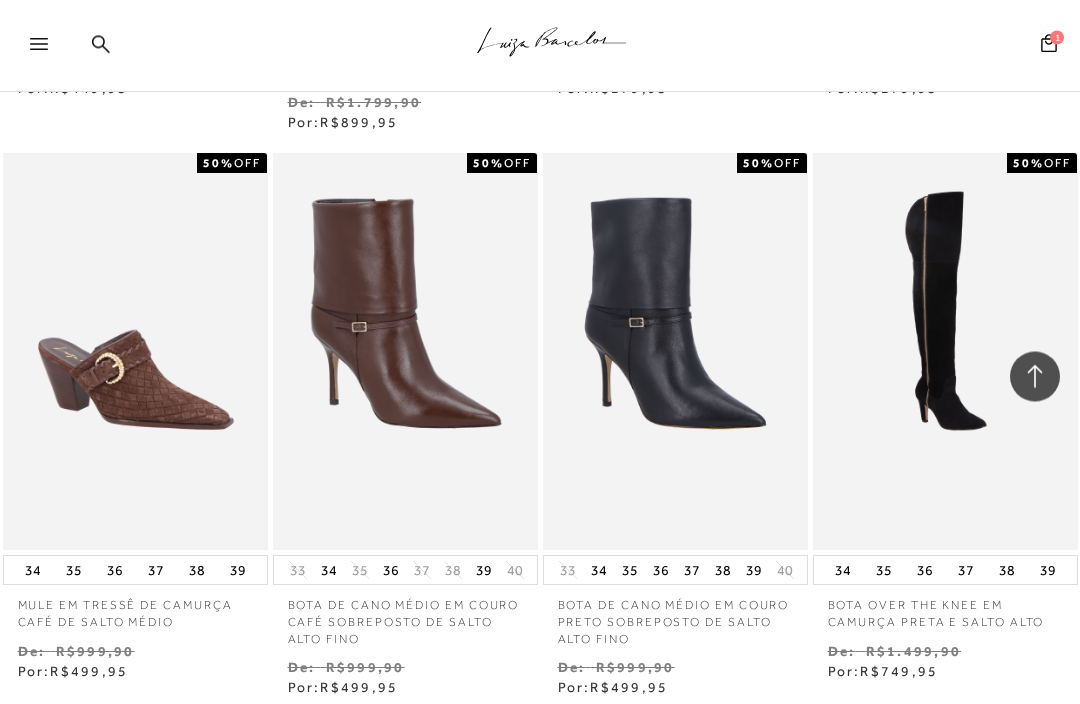 scroll, scrollTop: 1171, scrollLeft: 0, axis: vertical 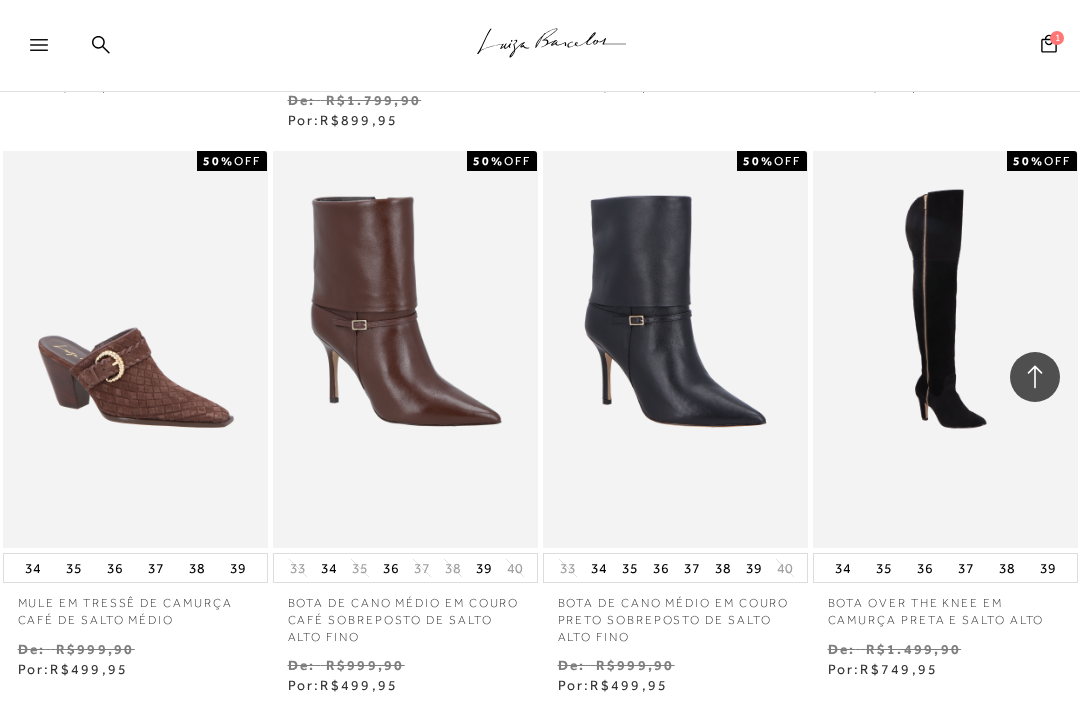 click at bounding box center (945, 350) 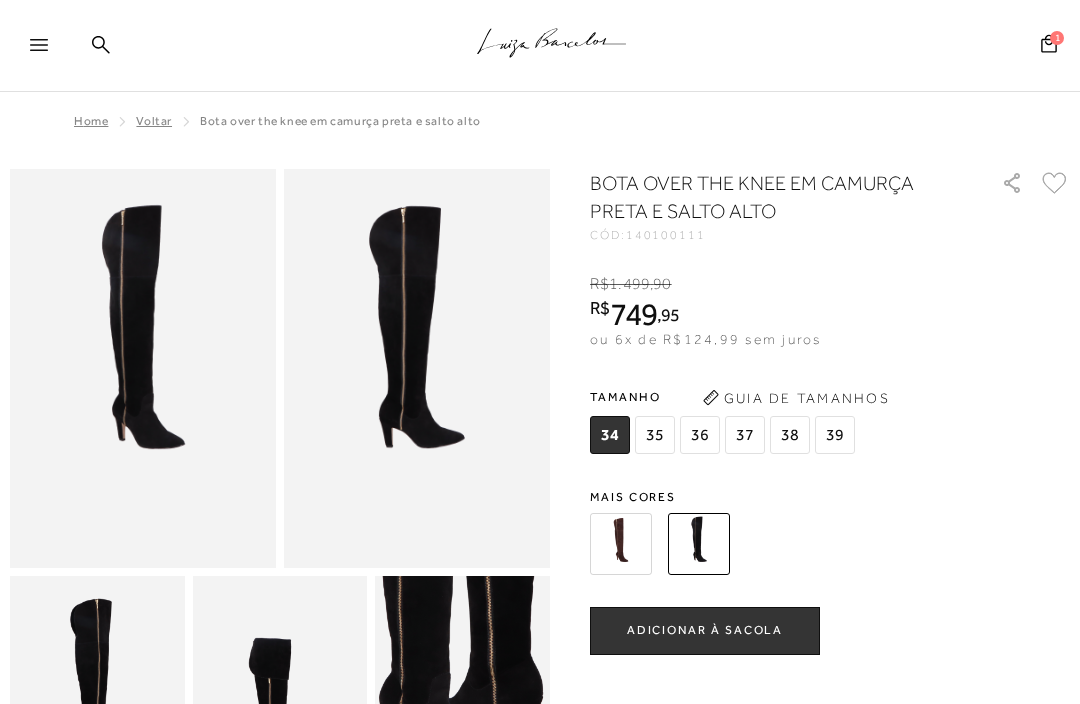 scroll, scrollTop: 0, scrollLeft: 0, axis: both 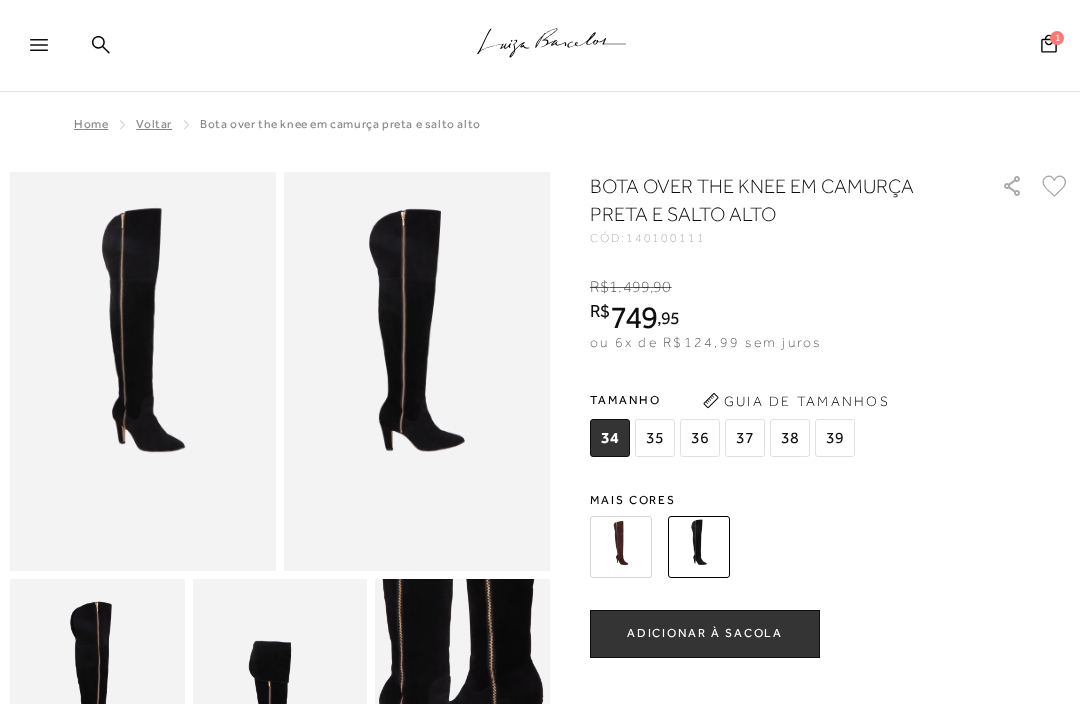 click on "Voltar" at bounding box center (154, 124) 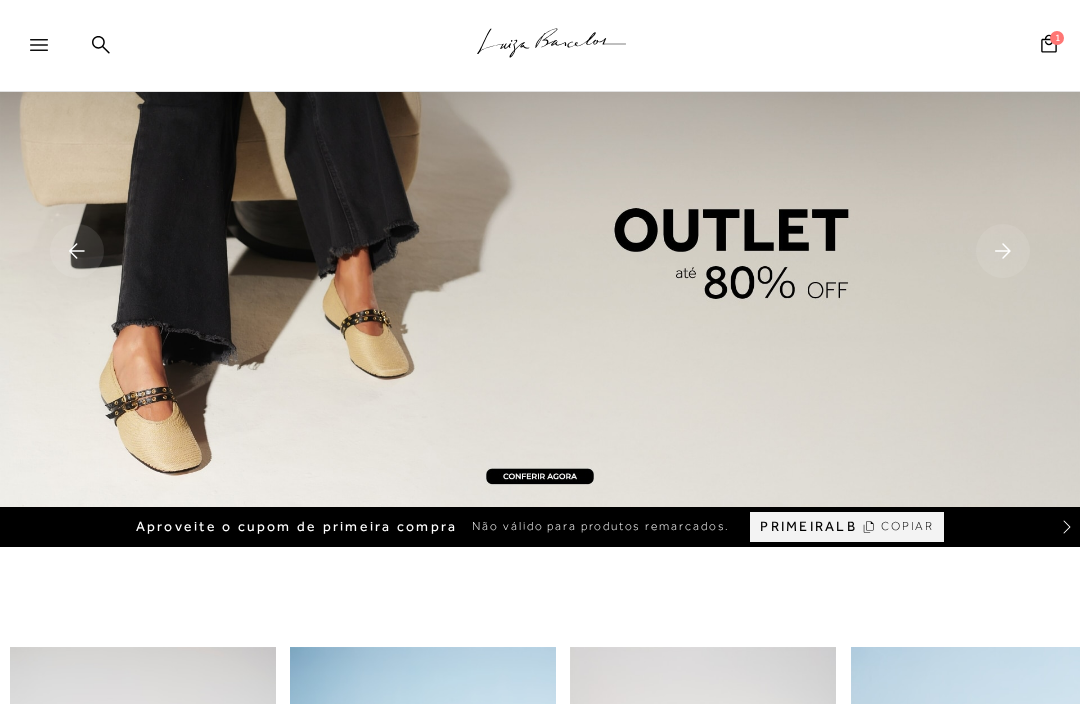 scroll, scrollTop: 645, scrollLeft: 0, axis: vertical 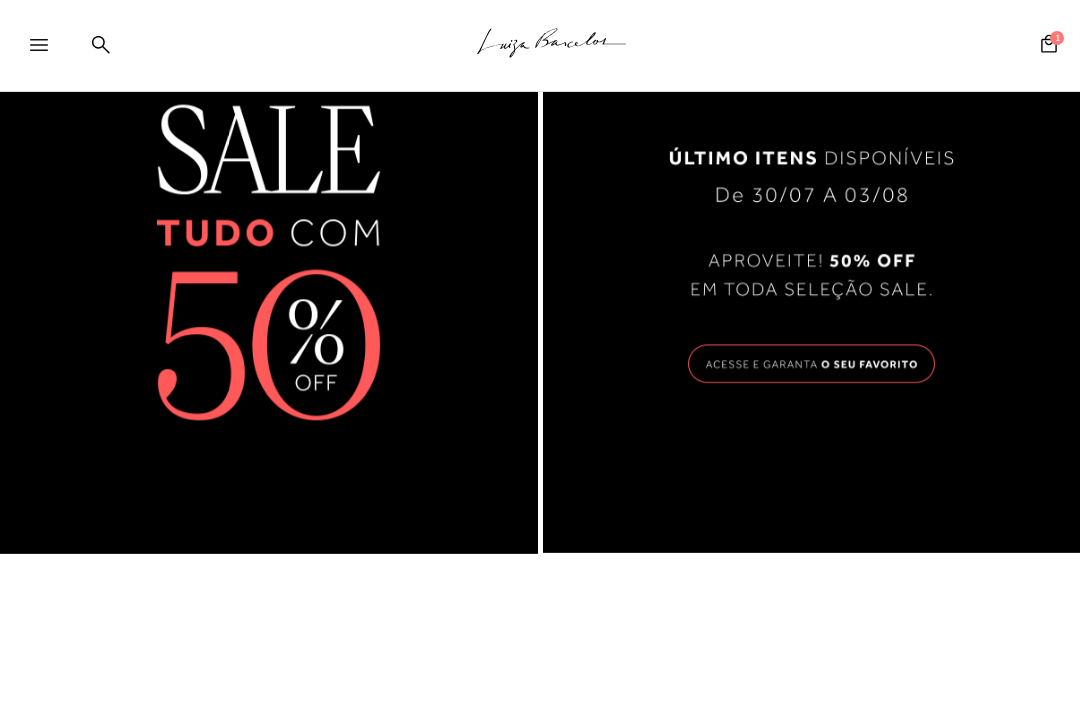 click at bounding box center [269, 262] 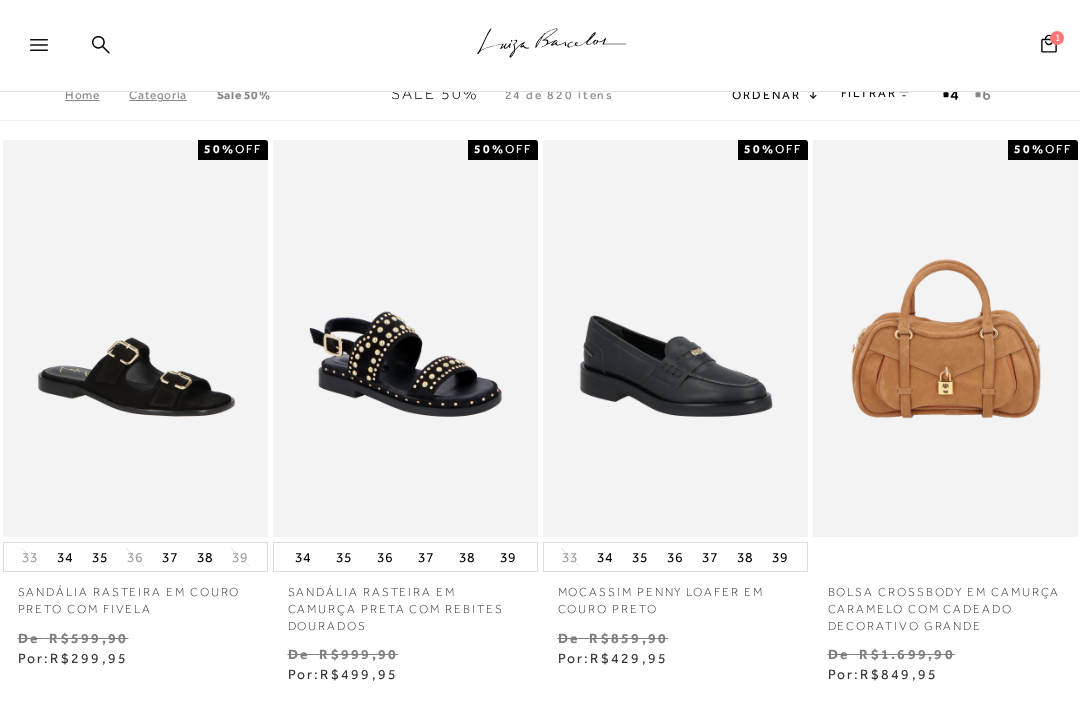 scroll, scrollTop: 2, scrollLeft: 0, axis: vertical 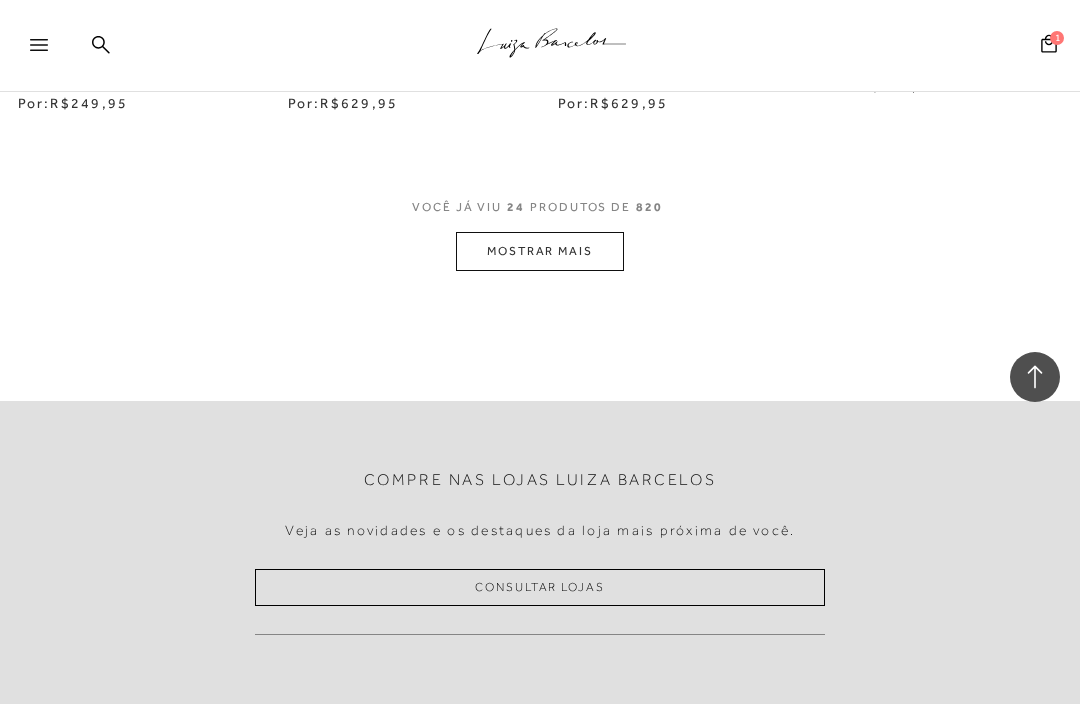 click on "MOSTRAR MAIS" at bounding box center (540, 251) 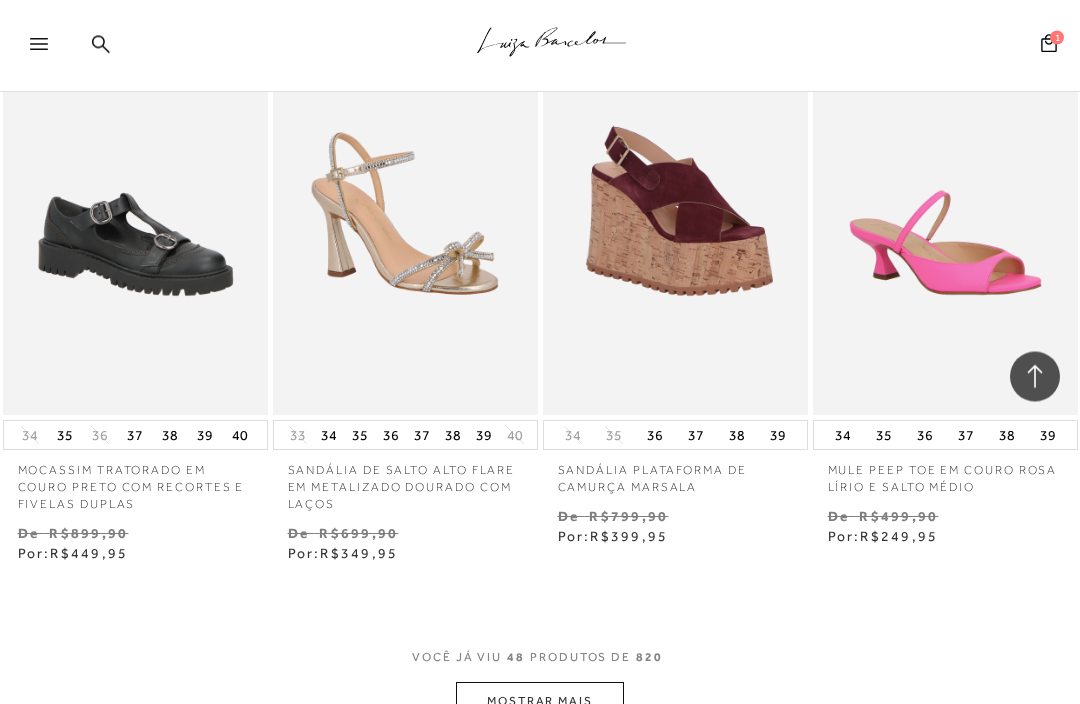scroll, scrollTop: 6359, scrollLeft: 0, axis: vertical 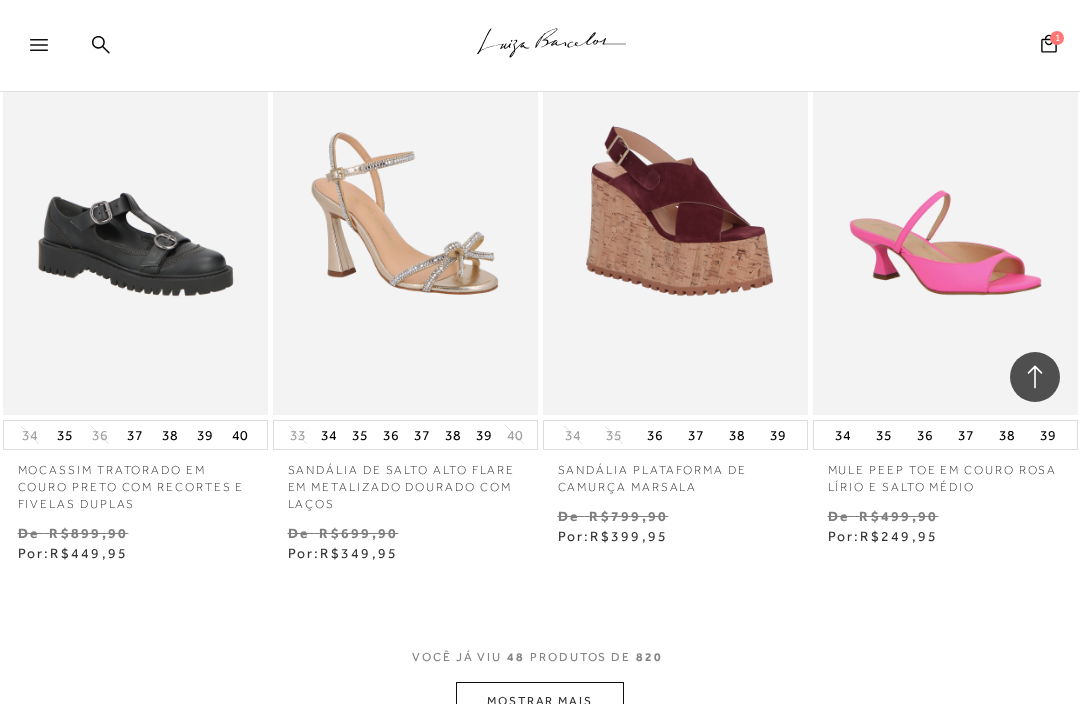 click on "37" at bounding box center (422, 435) 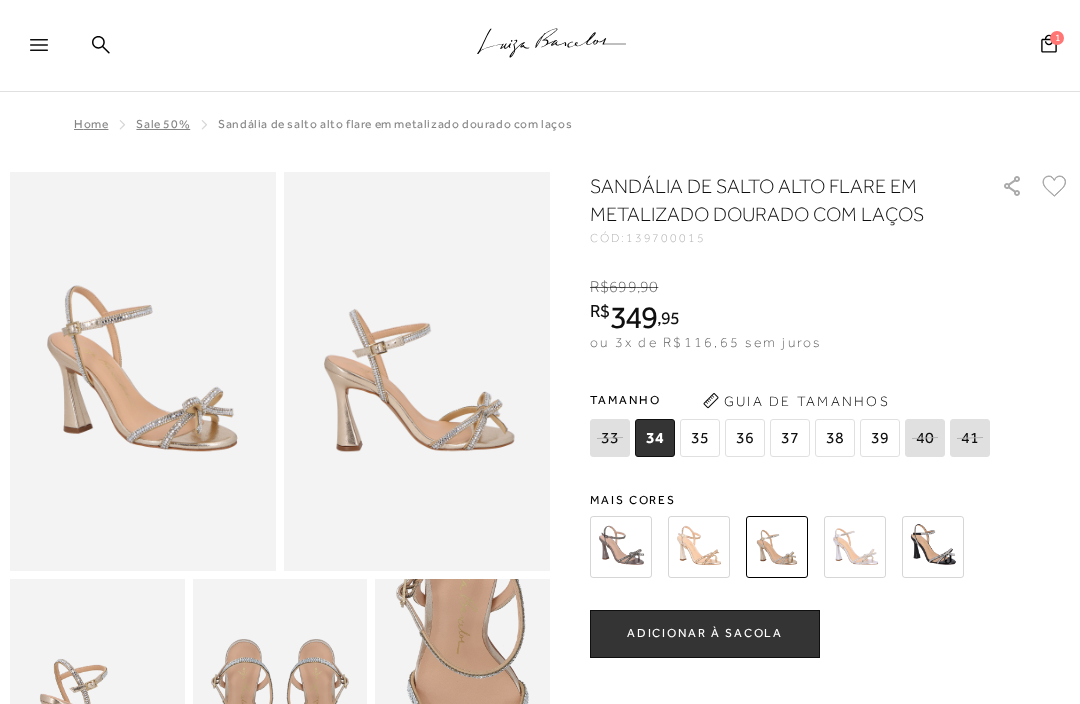 scroll, scrollTop: 0, scrollLeft: 0, axis: both 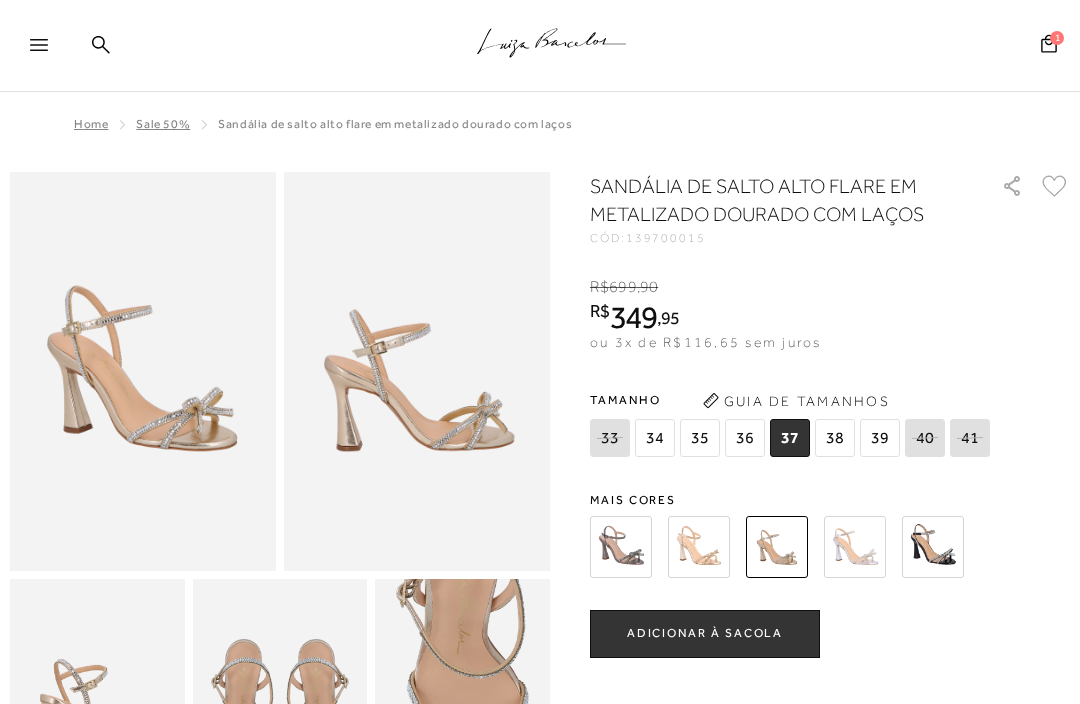 click on "ADICIONAR À SACOLA" at bounding box center [705, 633] 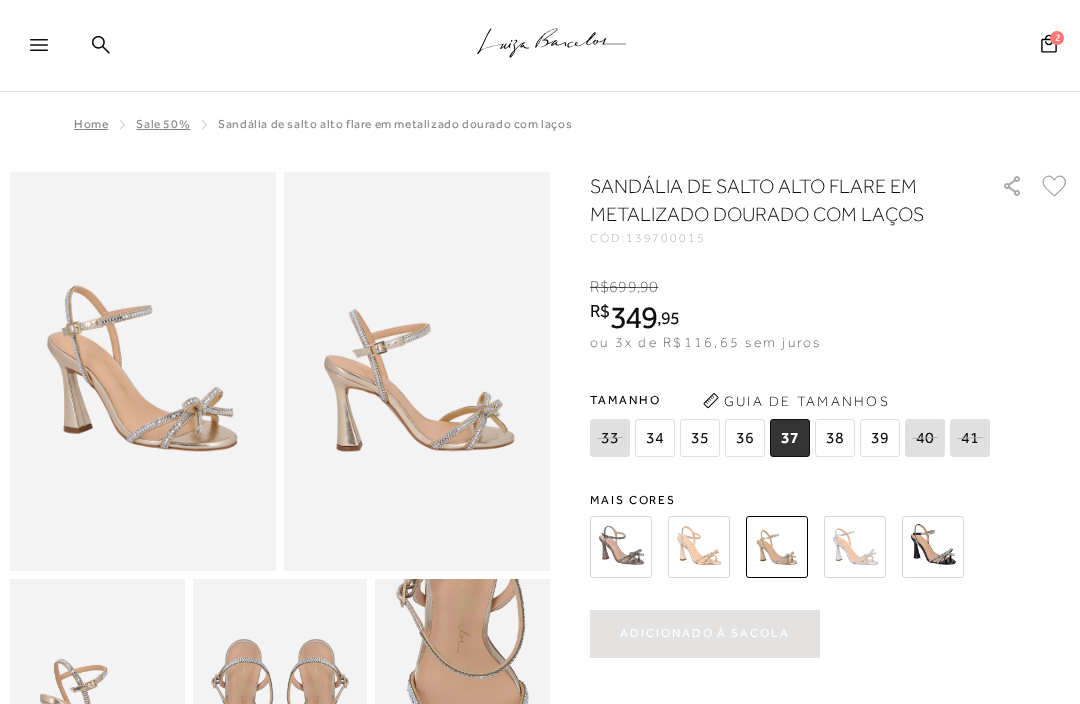scroll, scrollTop: 0, scrollLeft: 0, axis: both 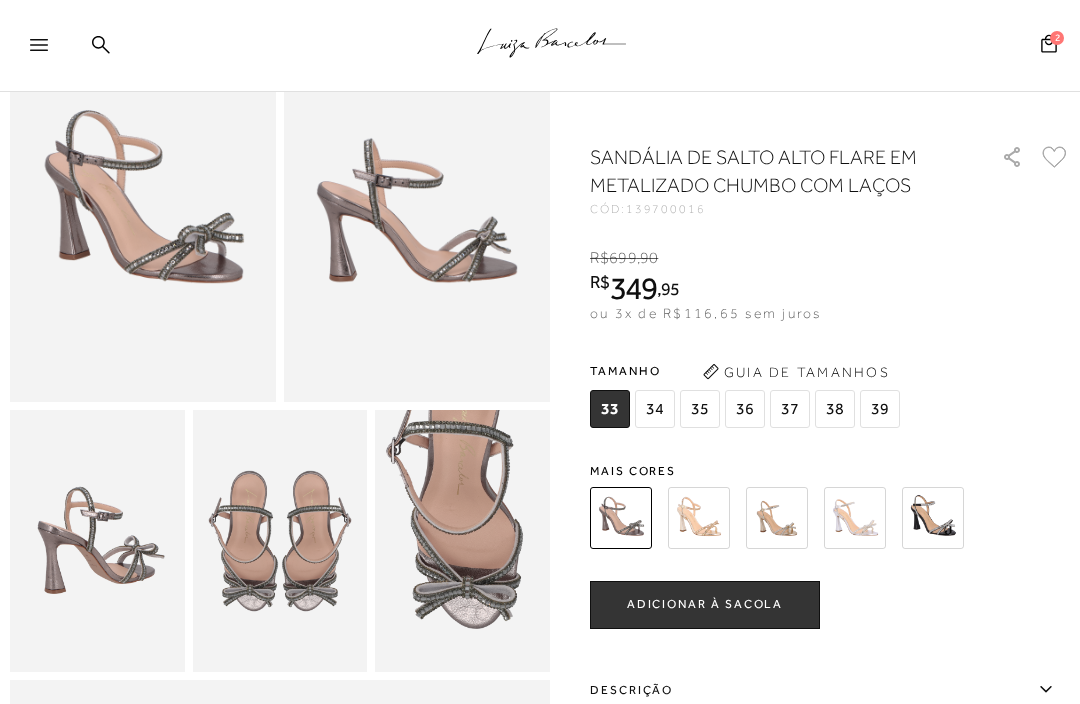 click at bounding box center (699, 518) 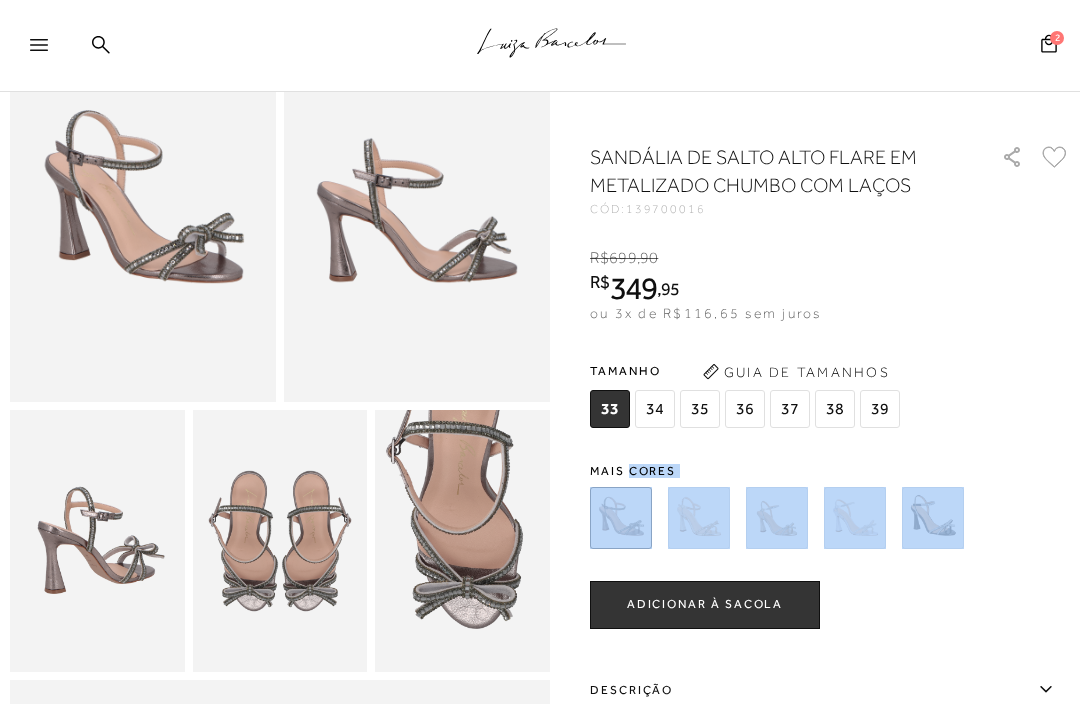 click on "SANDÁLIA DE SALTO ALTO FLARE EM METALIZADO CHUMBO COM LAÇOS
CÓD:
139700016
×
É necessário selecionar um tamanho para adicionar o produto como favorito.
R$ 699 , 90
R$ 349 , 95
ou 3x de R$116,65 sem juros
De  R$699,90
Por:  R$349,95
Tamanho
33" at bounding box center [830, 586] 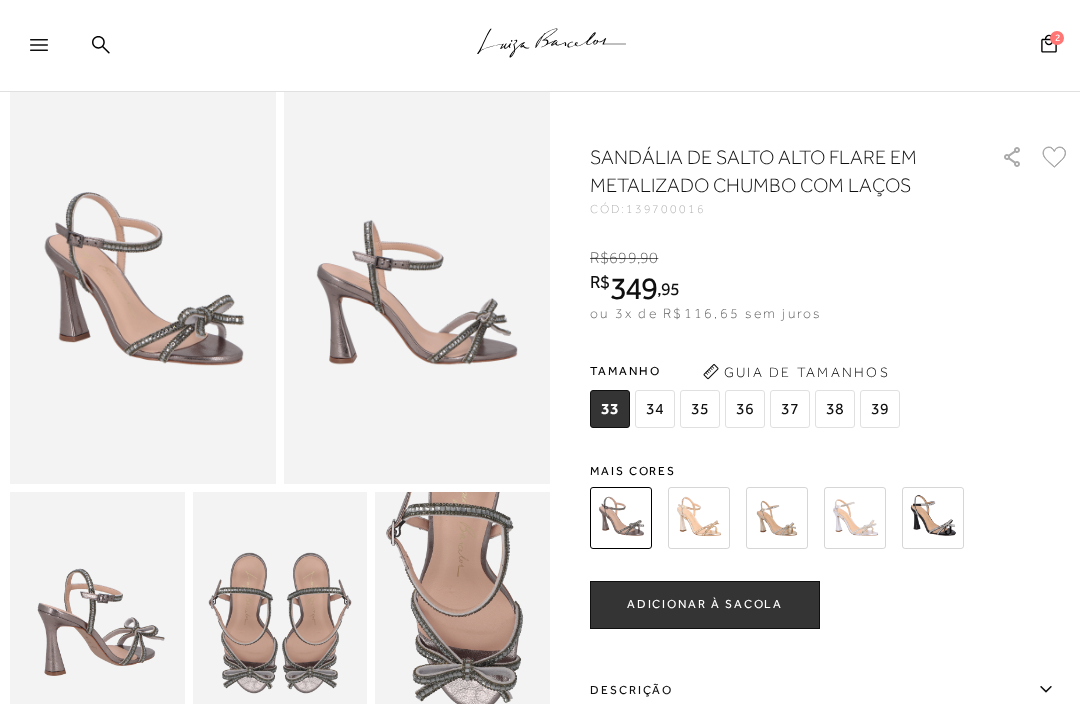 scroll, scrollTop: 0, scrollLeft: 0, axis: both 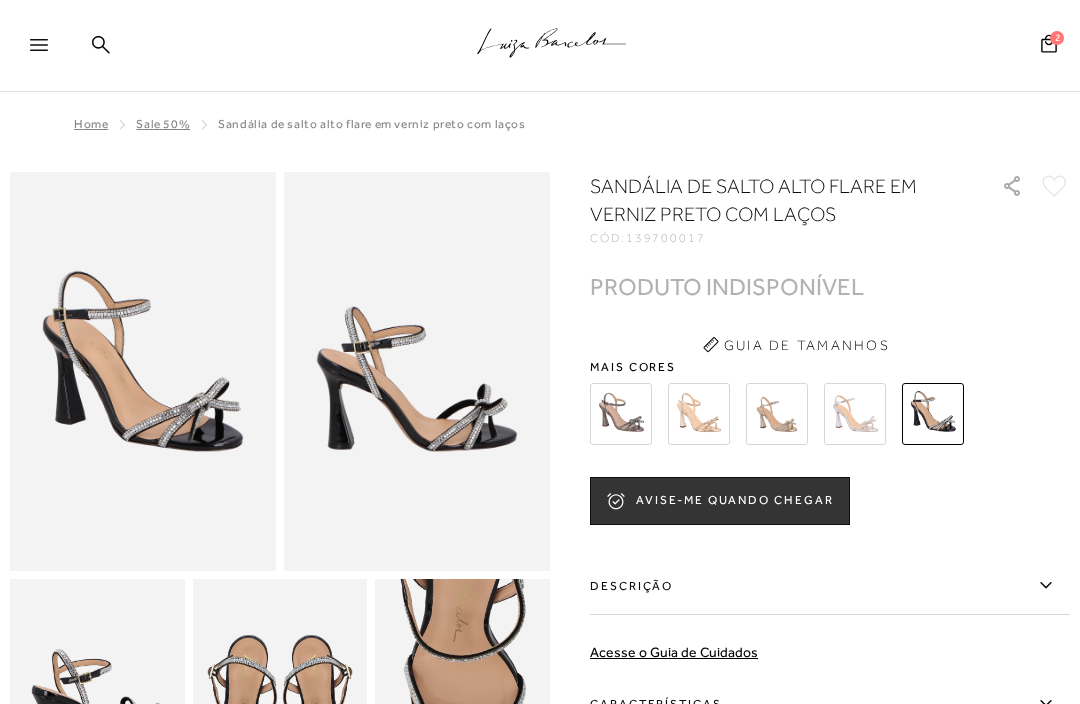 click on "SALE 50%" at bounding box center [163, 124] 